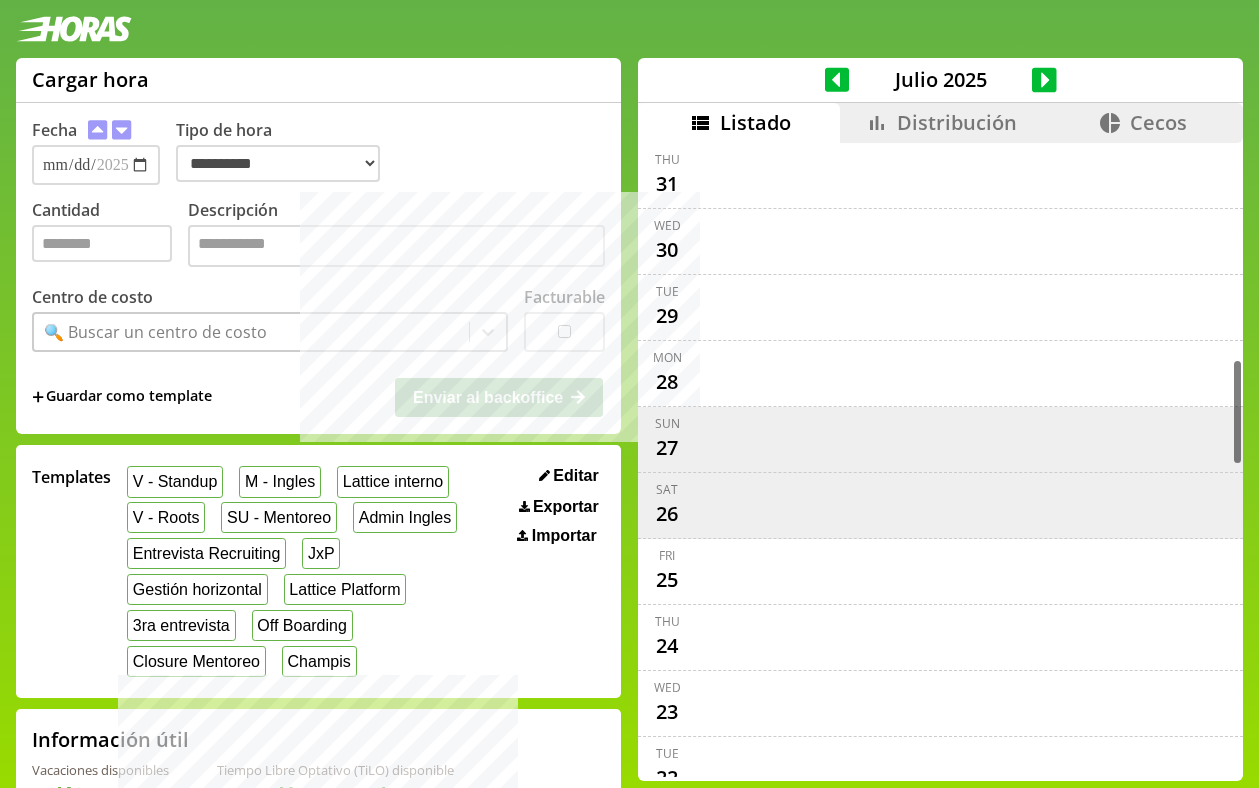 select on "**********" 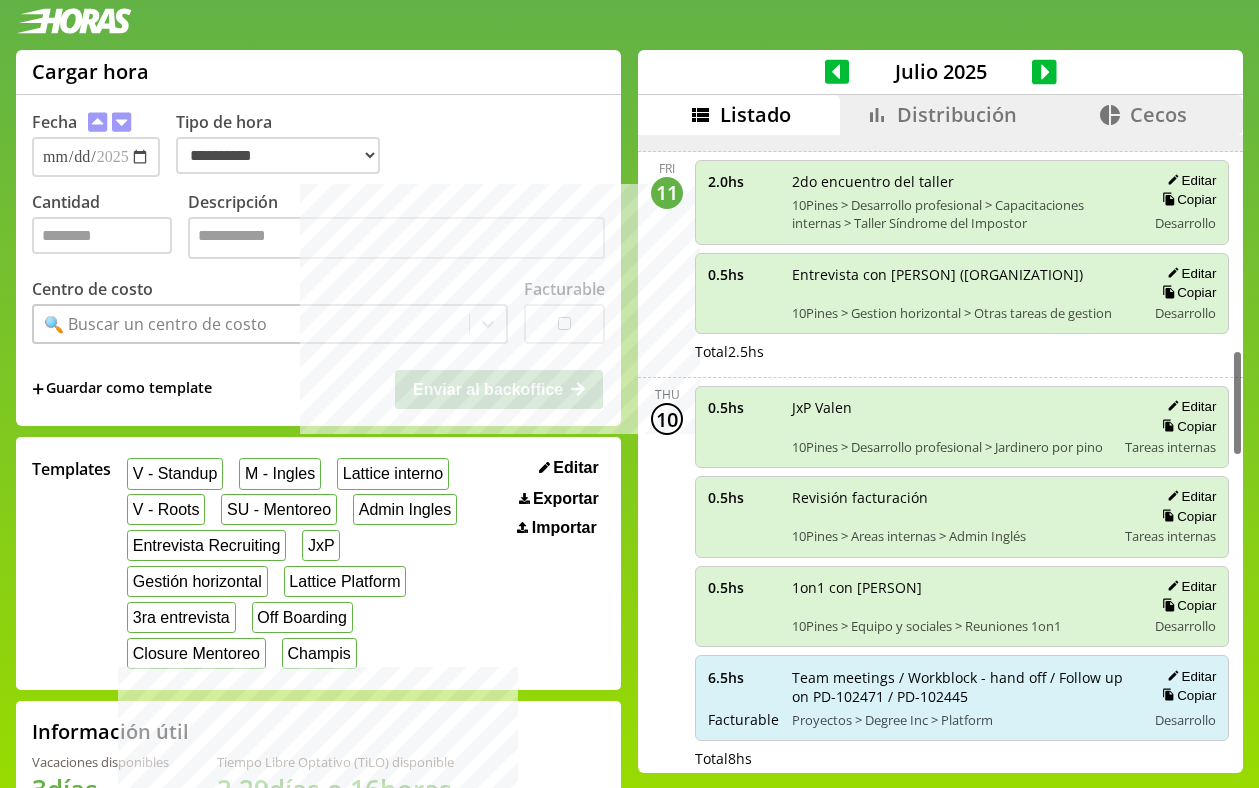 scroll, scrollTop: 1285, scrollLeft: 0, axis: vertical 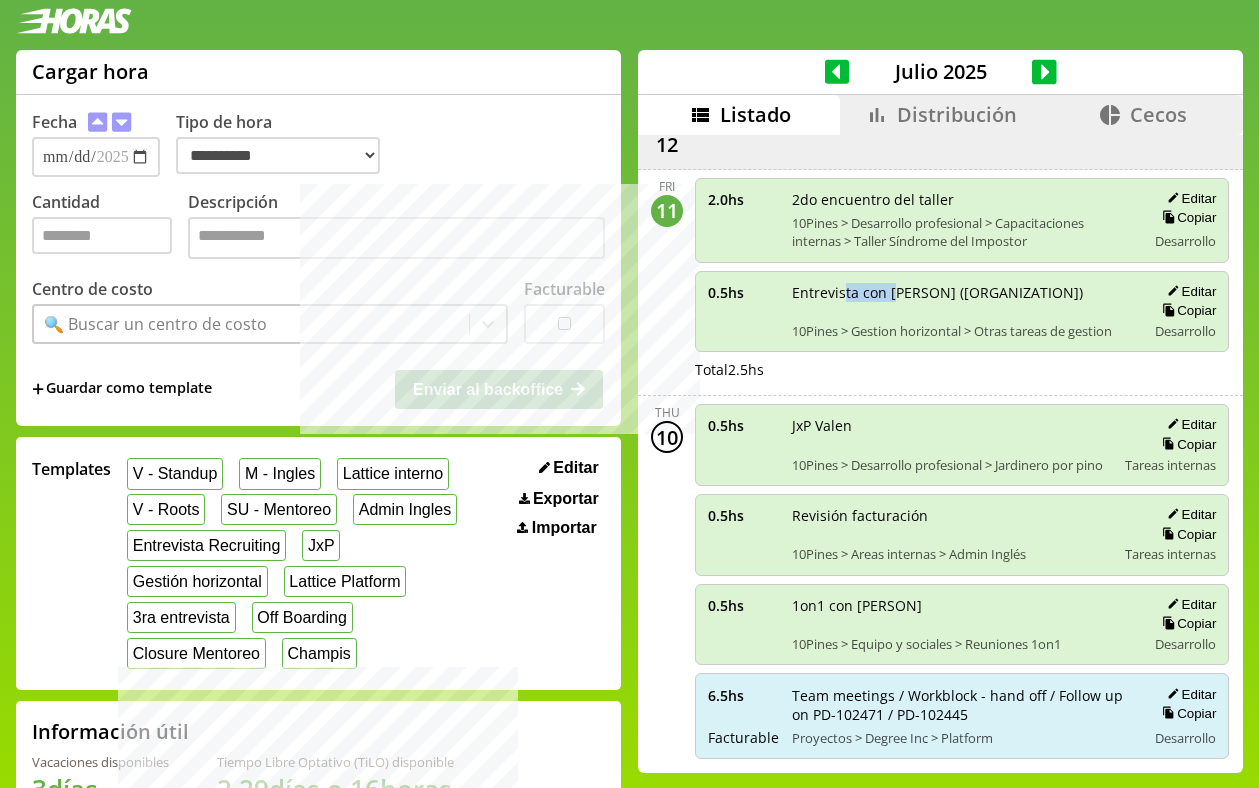 drag, startPoint x: 843, startPoint y: 284, endPoint x: 907, endPoint y: 284, distance: 64 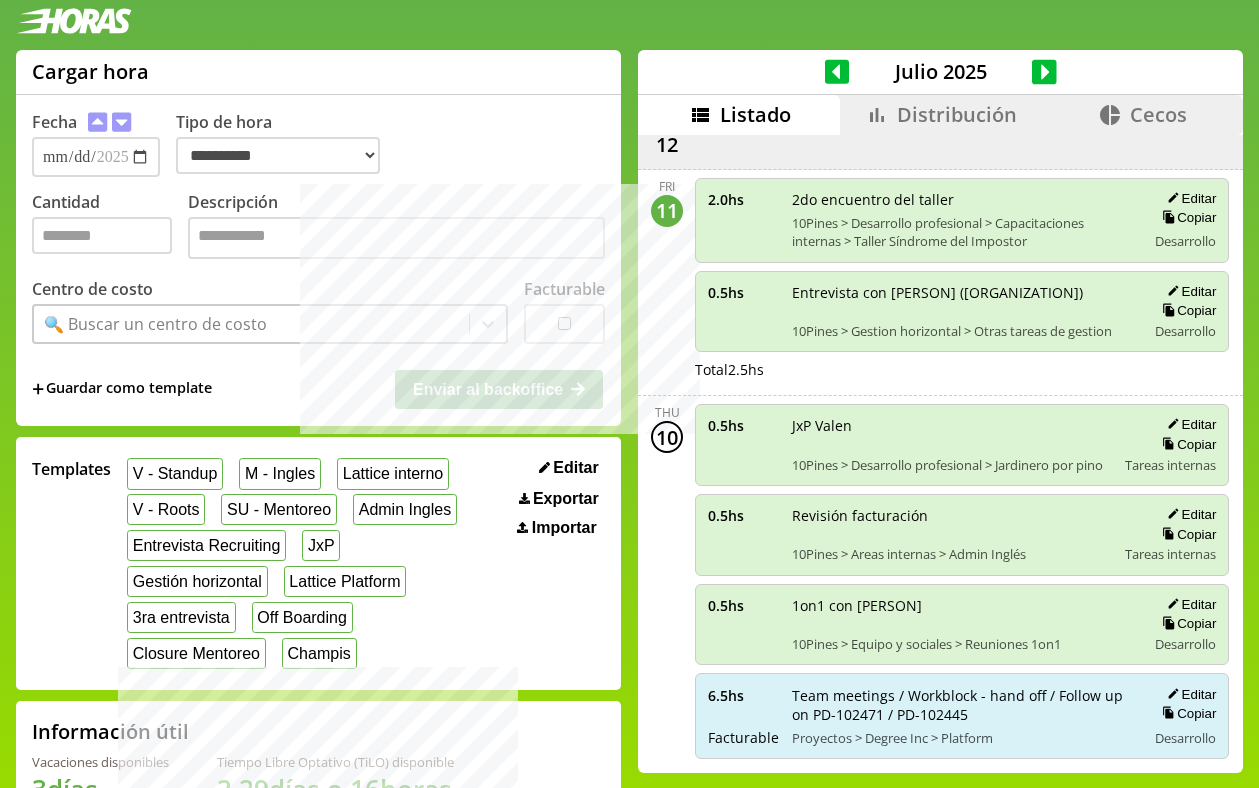 click on "Entrevista con [PERSON] ([ORGANIZATION])" at bounding box center (962, 292) 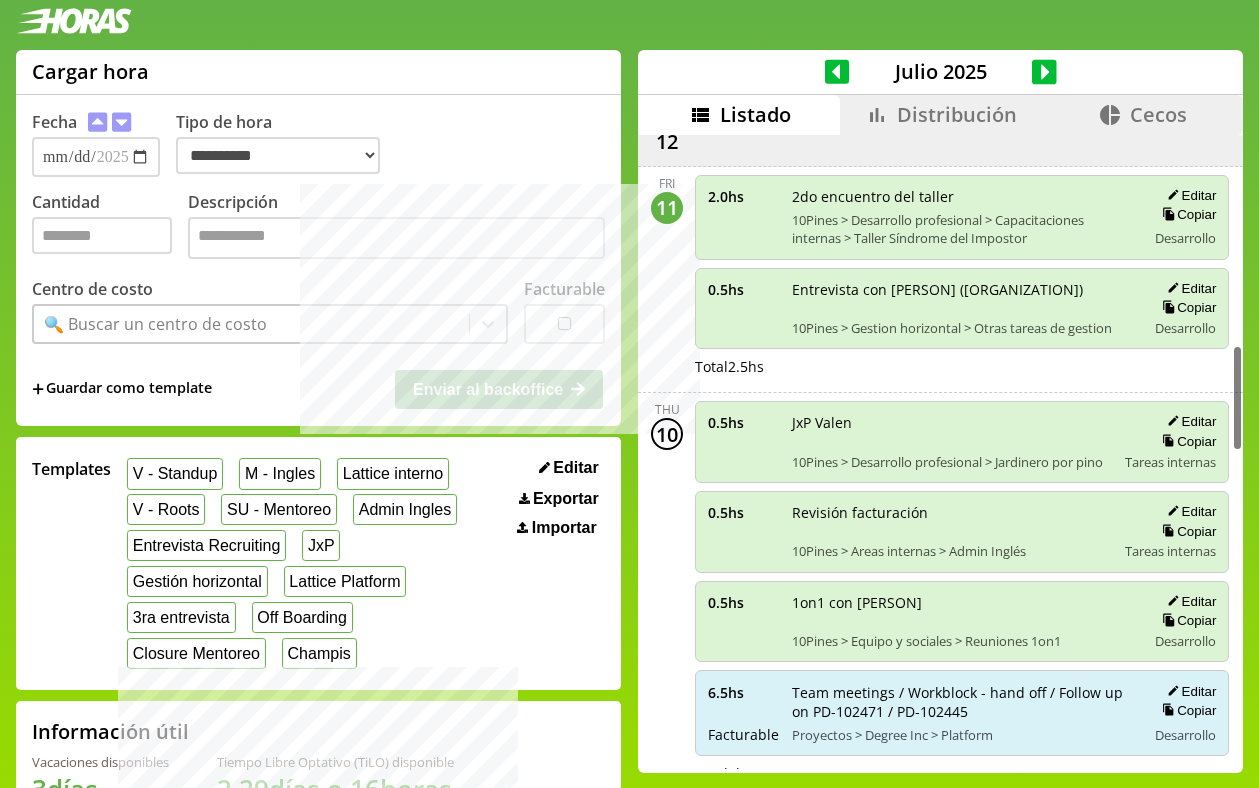 scroll, scrollTop: 1243, scrollLeft: 0, axis: vertical 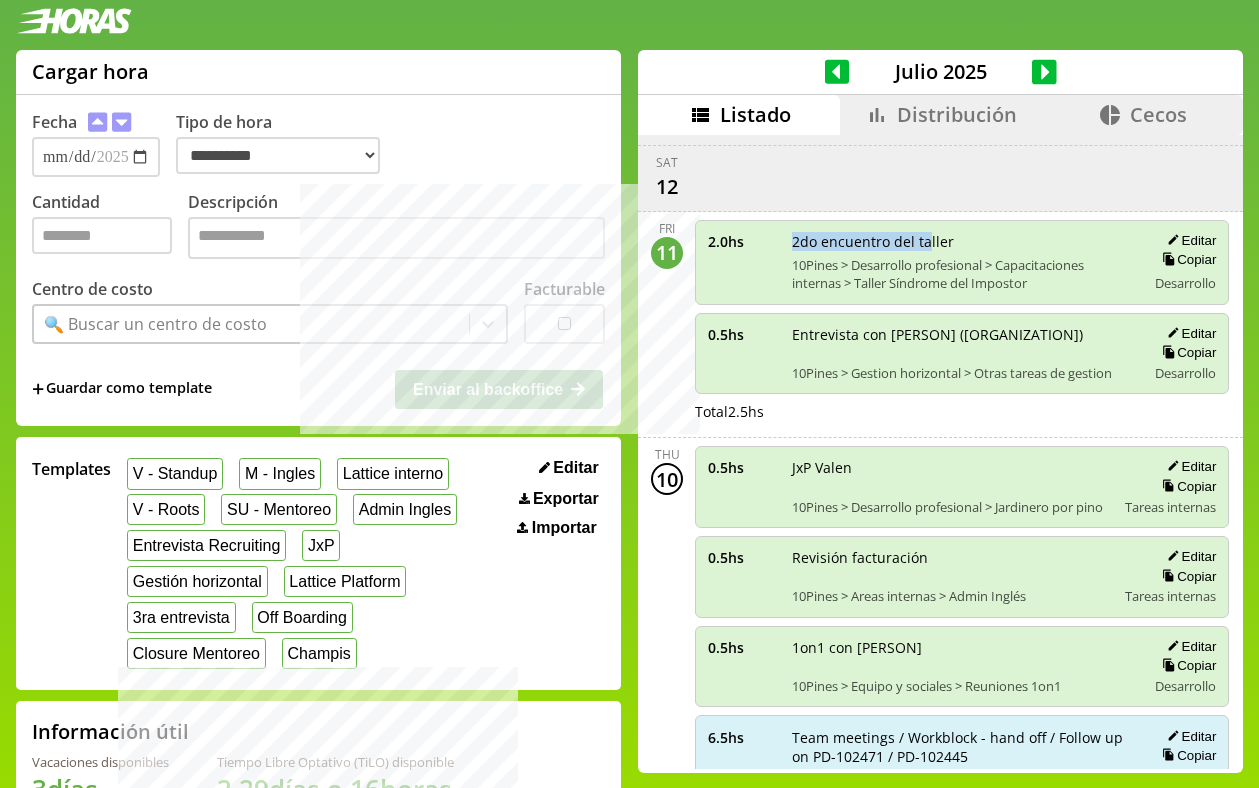 drag, startPoint x: 793, startPoint y: 232, endPoint x: 926, endPoint y: 232, distance: 133 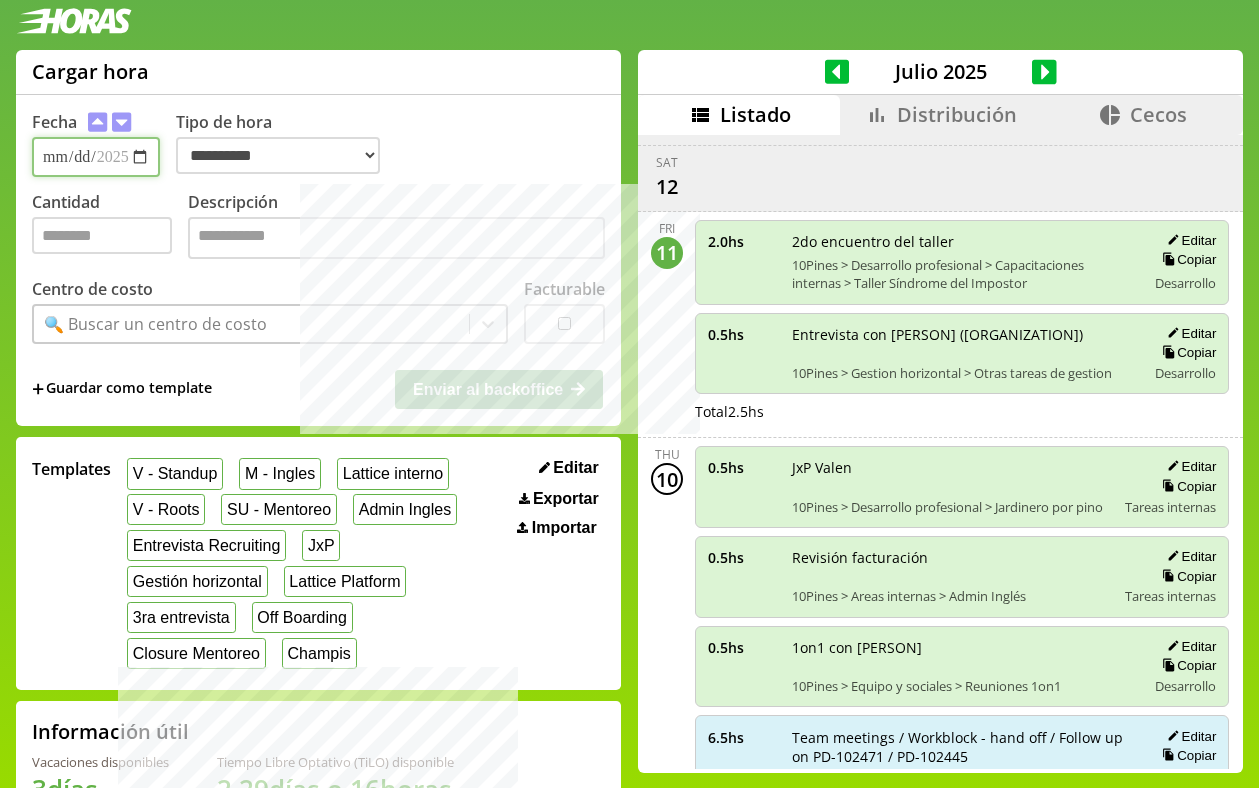 click on "**********" at bounding box center (96, 157) 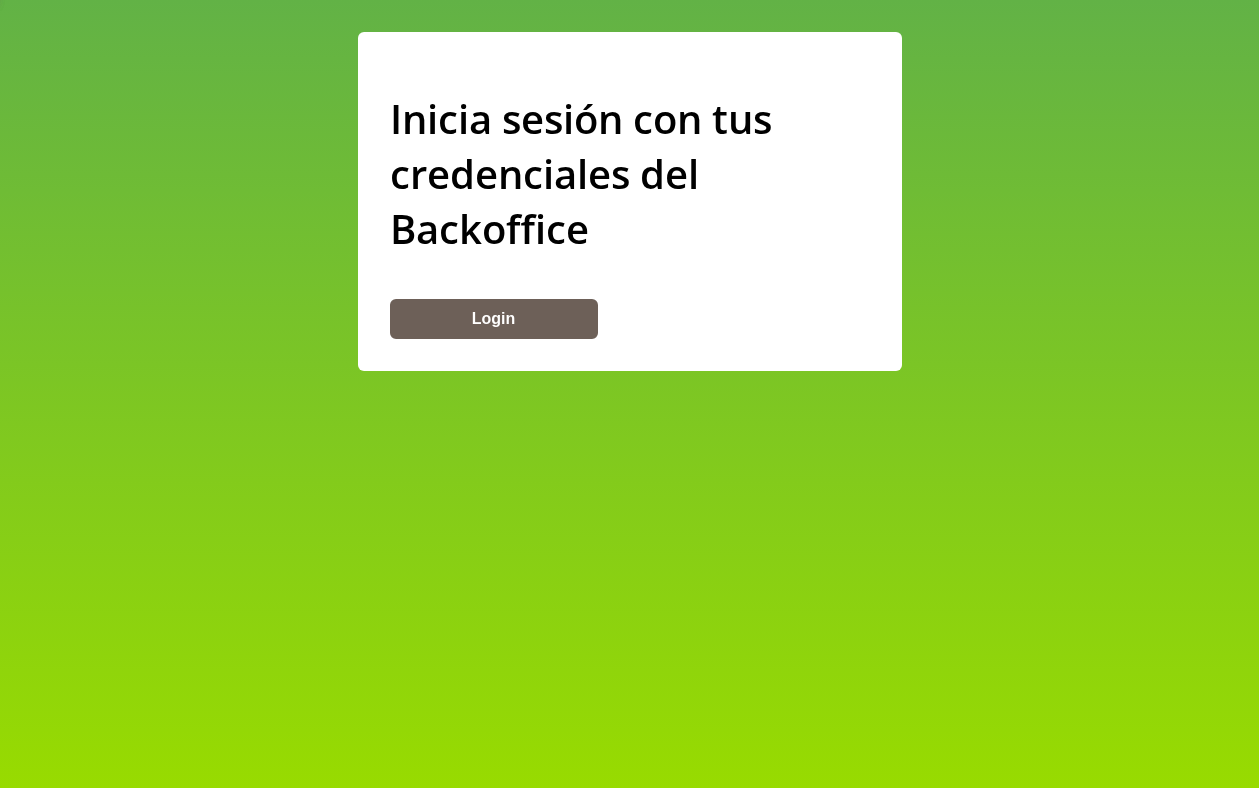 scroll, scrollTop: 0, scrollLeft: 0, axis: both 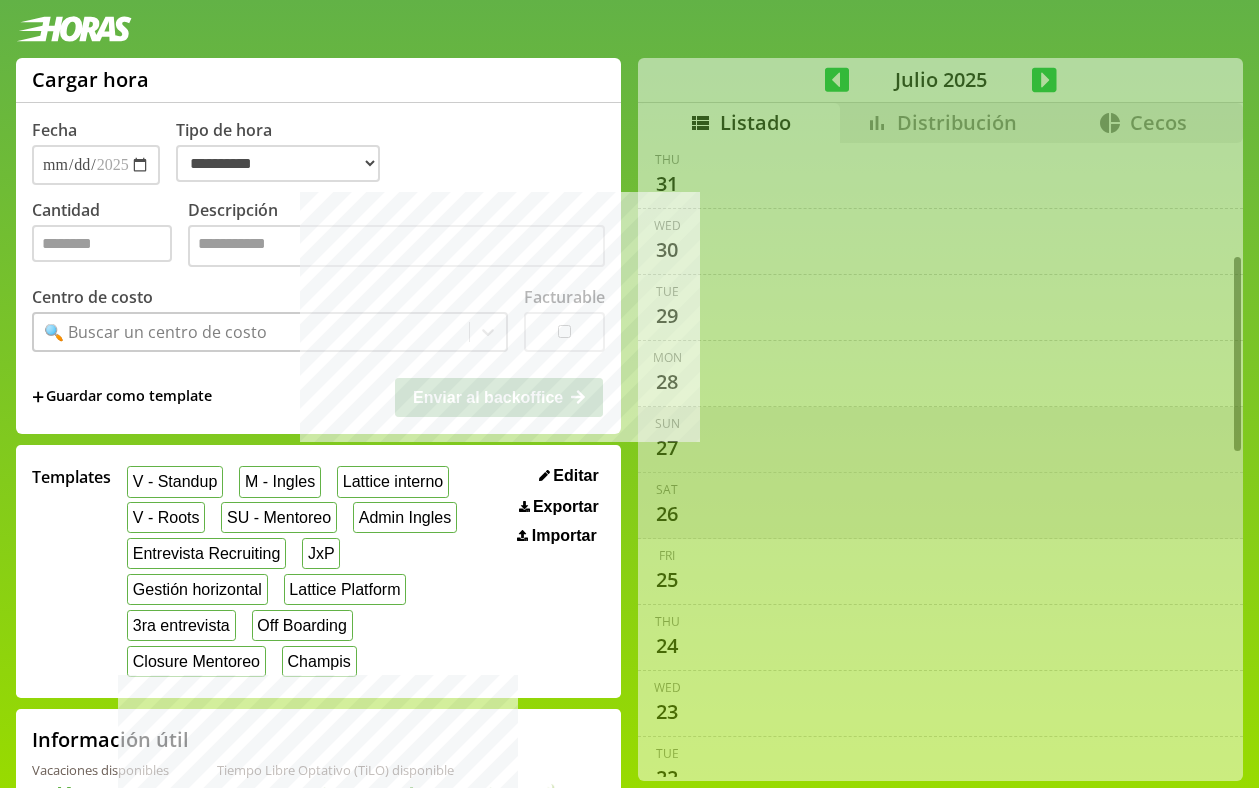 select on "**********" 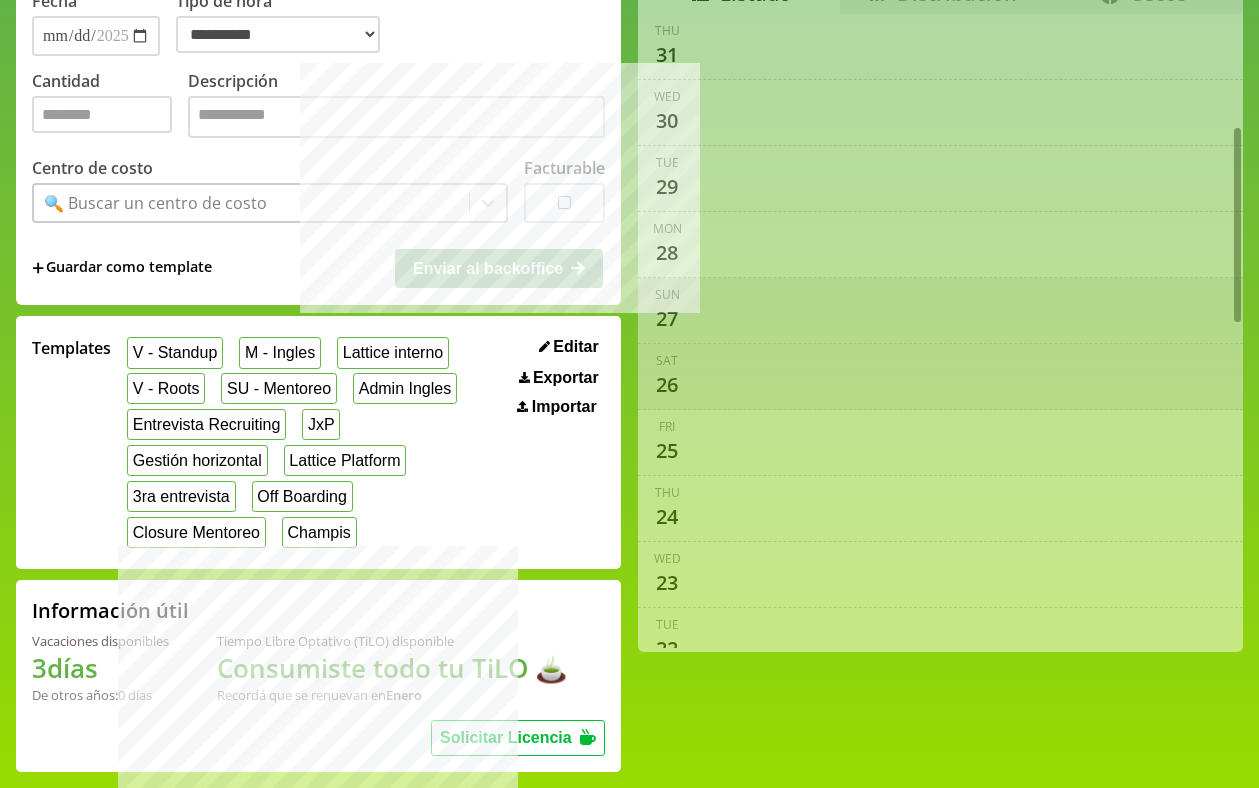 scroll, scrollTop: 609, scrollLeft: 0, axis: vertical 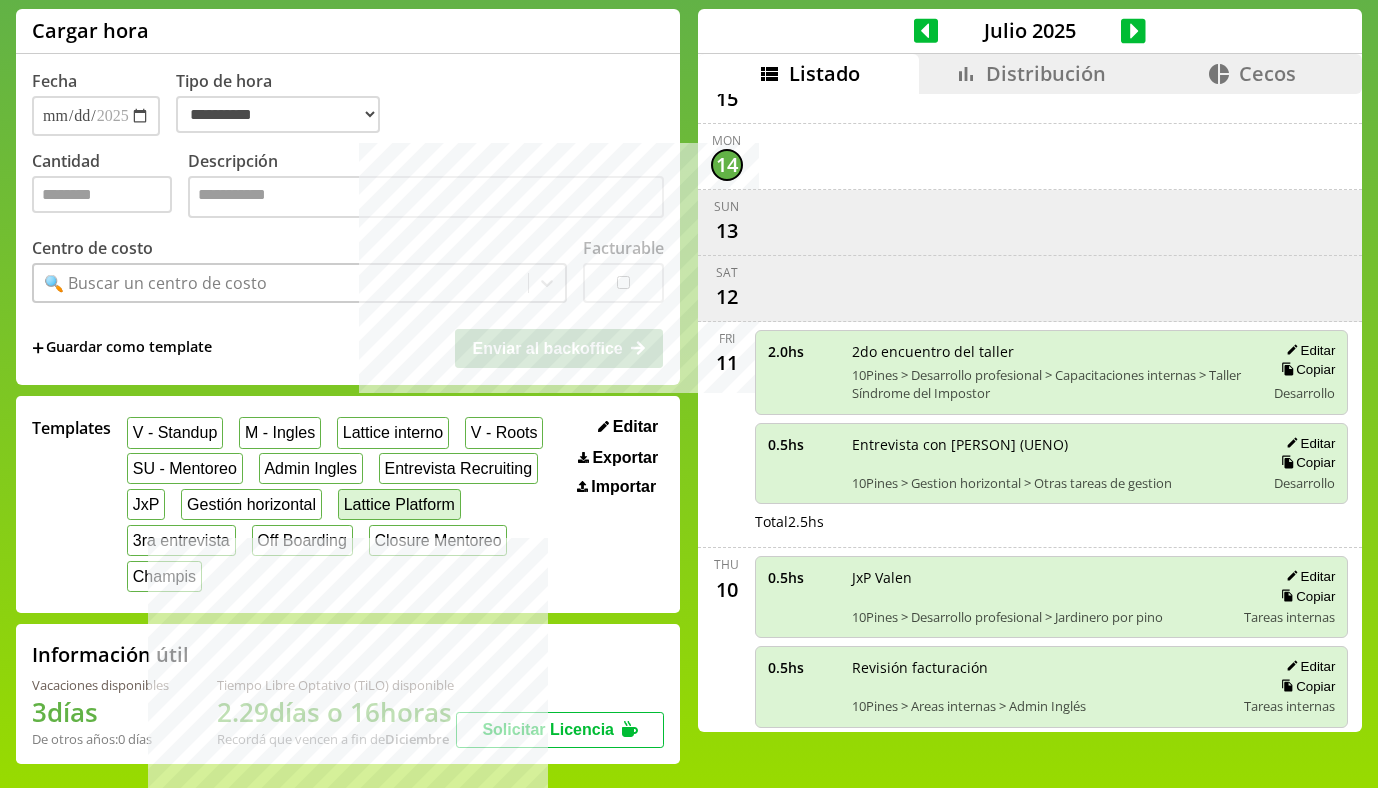 click on "Lattice Platform" at bounding box center (399, 504) 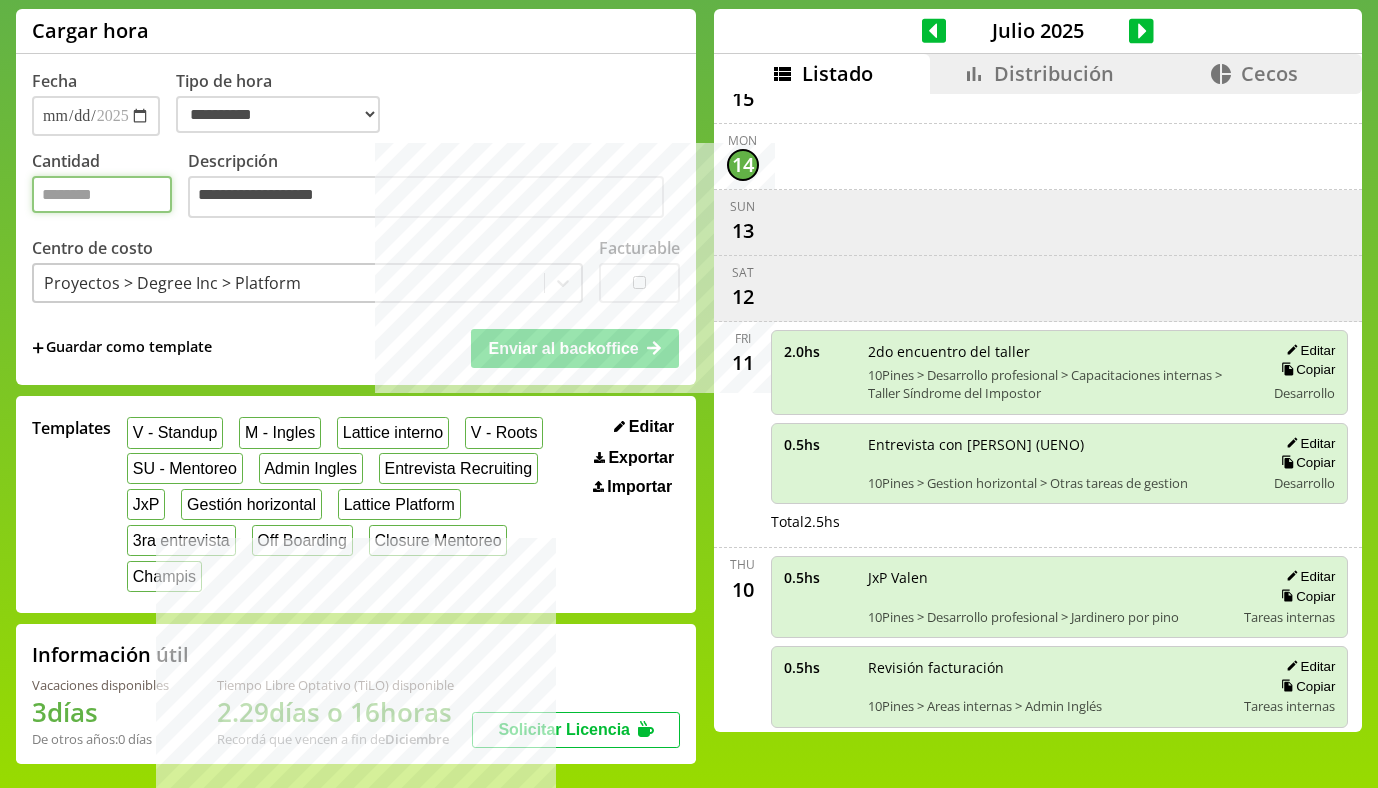 drag, startPoint x: 104, startPoint y: 160, endPoint x: -9, endPoint y: 160, distance: 113 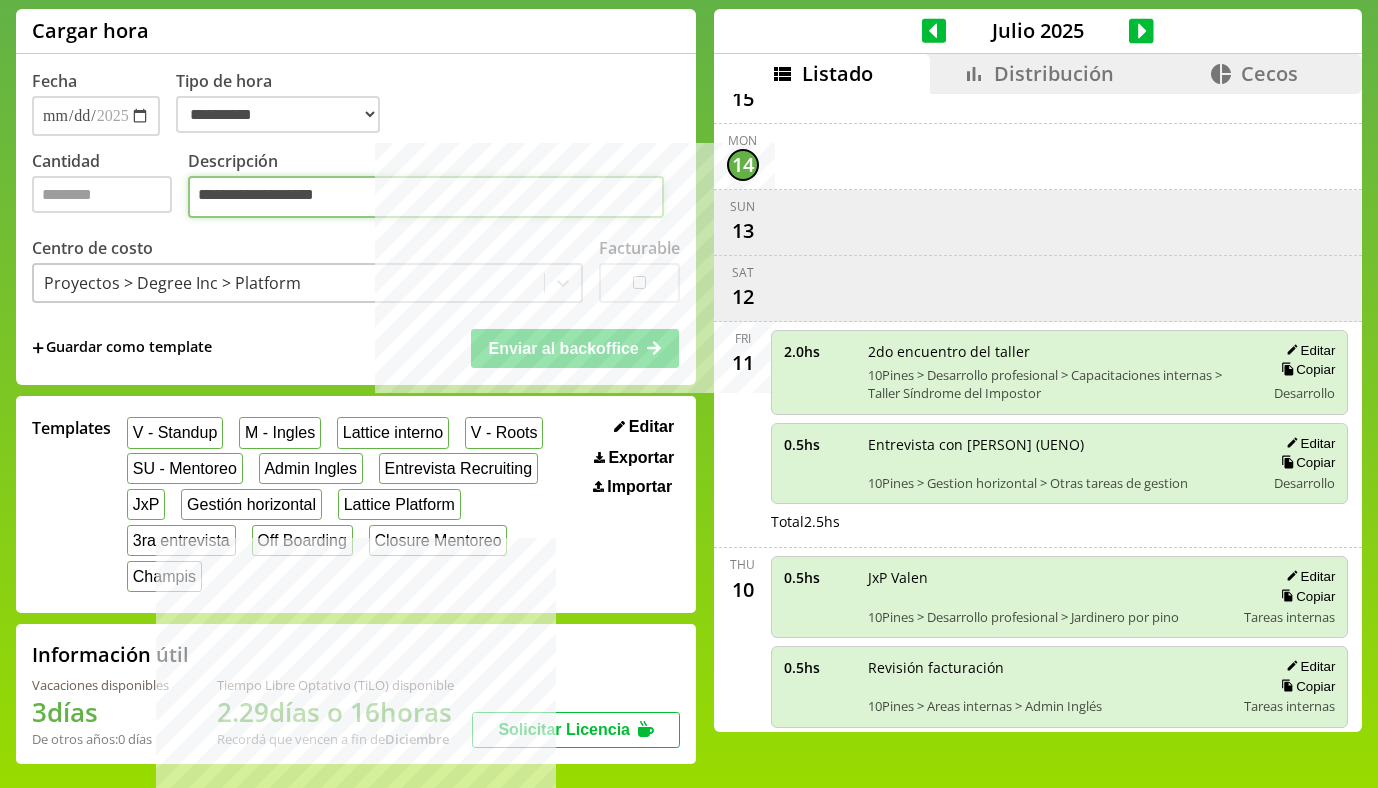 click on "**********" at bounding box center [426, 197] 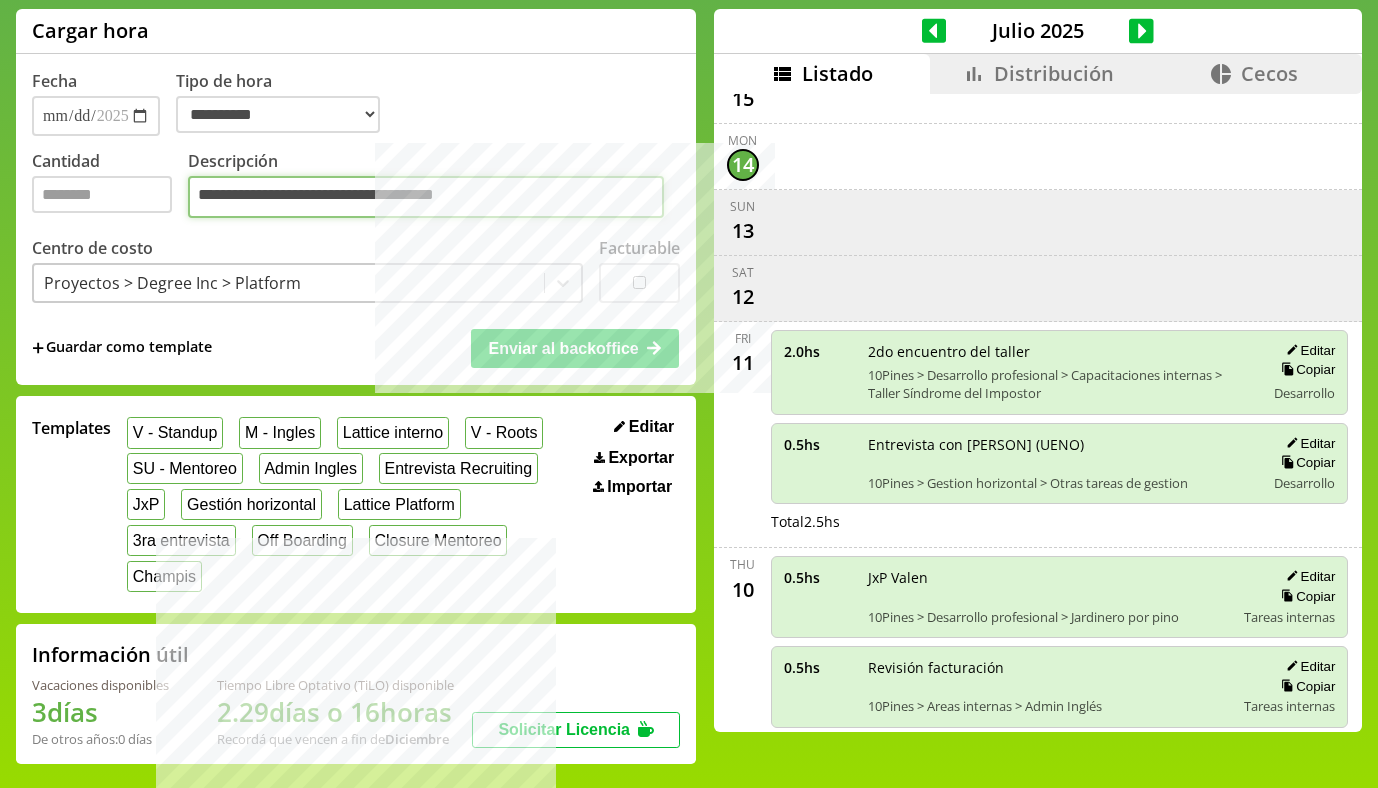 type on "**********" 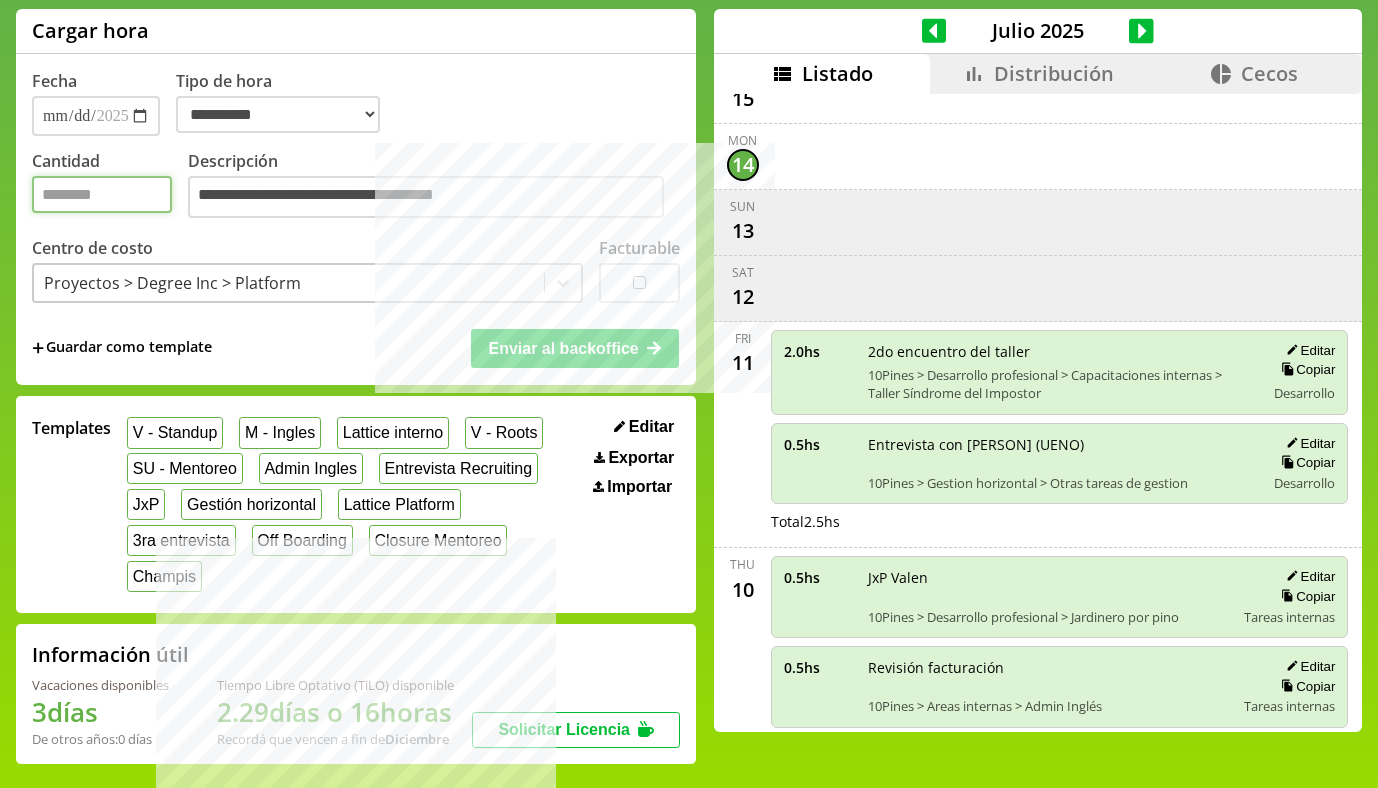 click on "***" at bounding box center [102, 194] 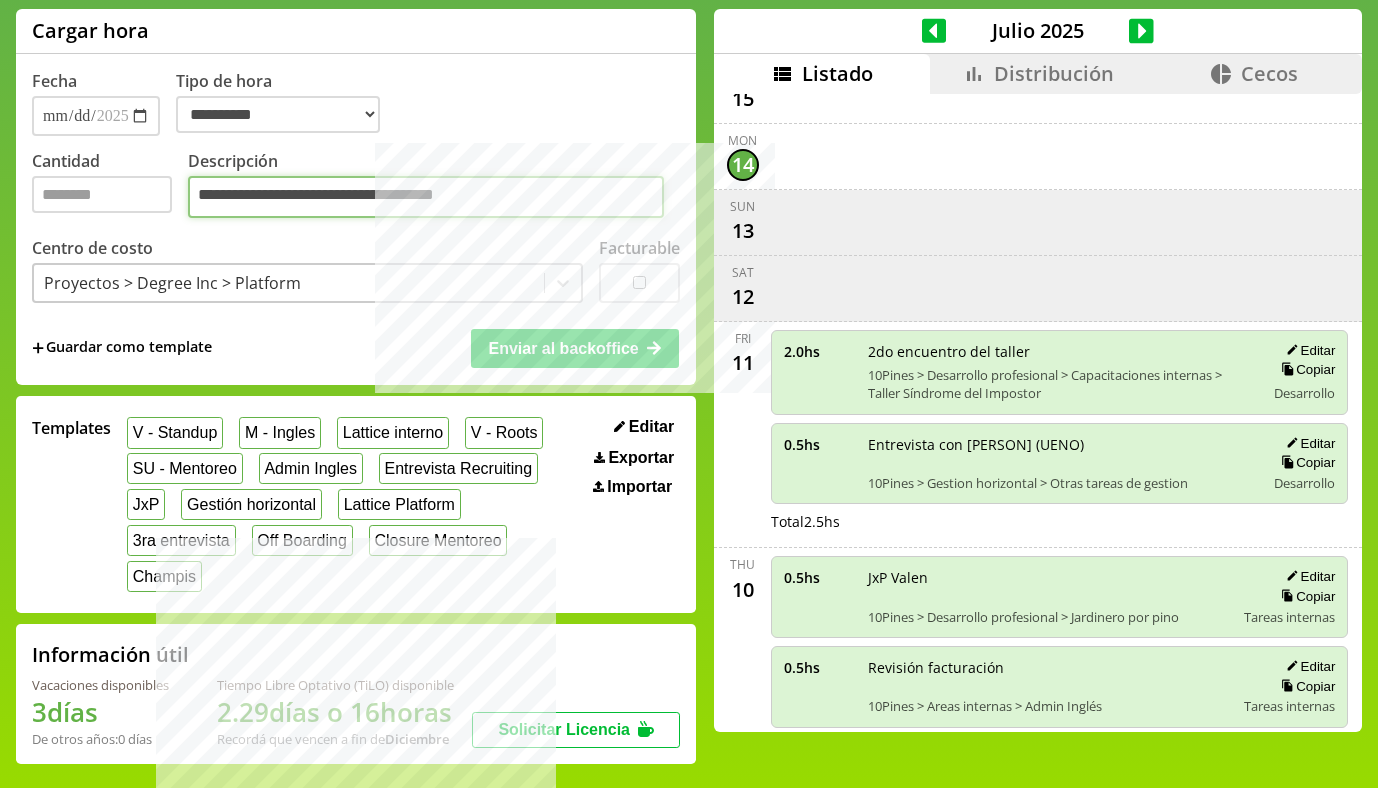 click on "**********" at bounding box center (426, 197) 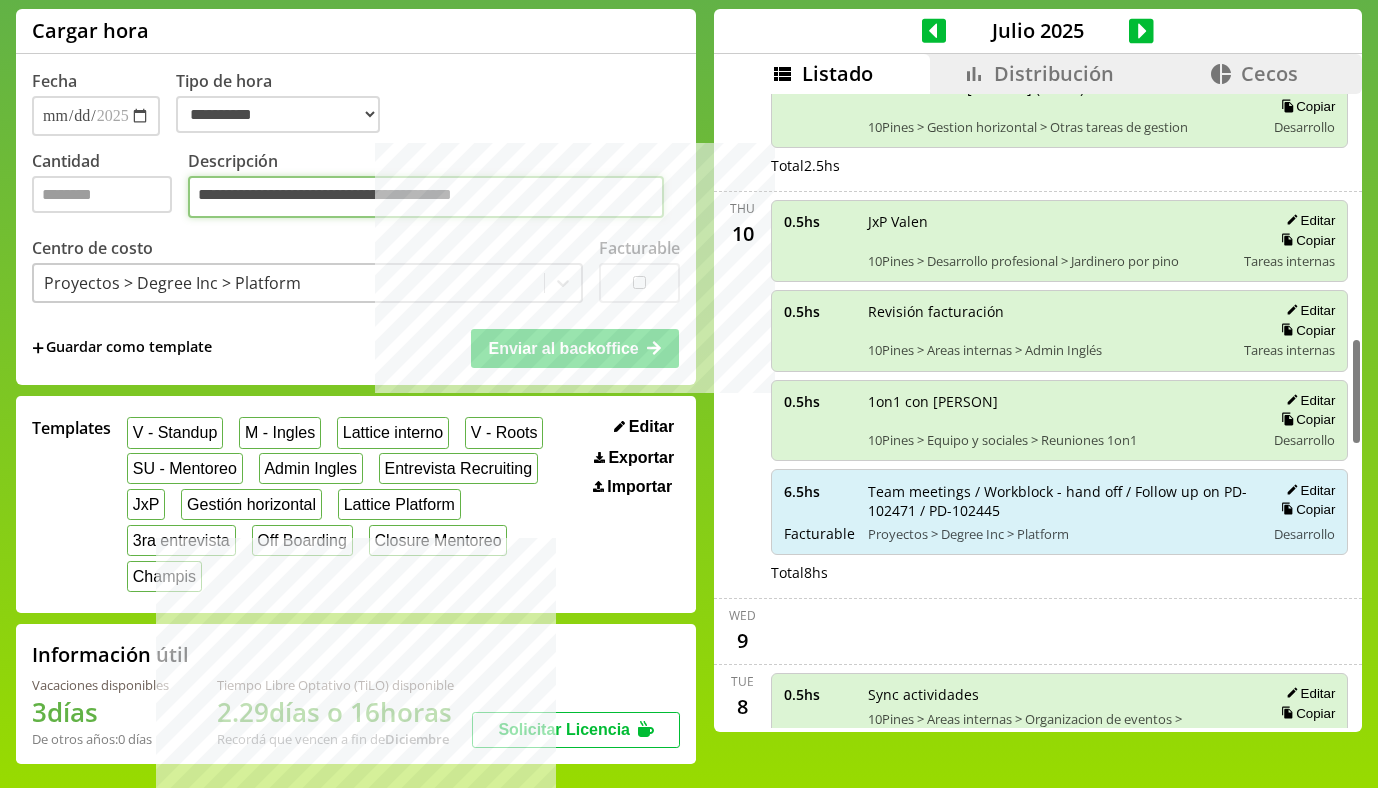 scroll, scrollTop: 1436, scrollLeft: 0, axis: vertical 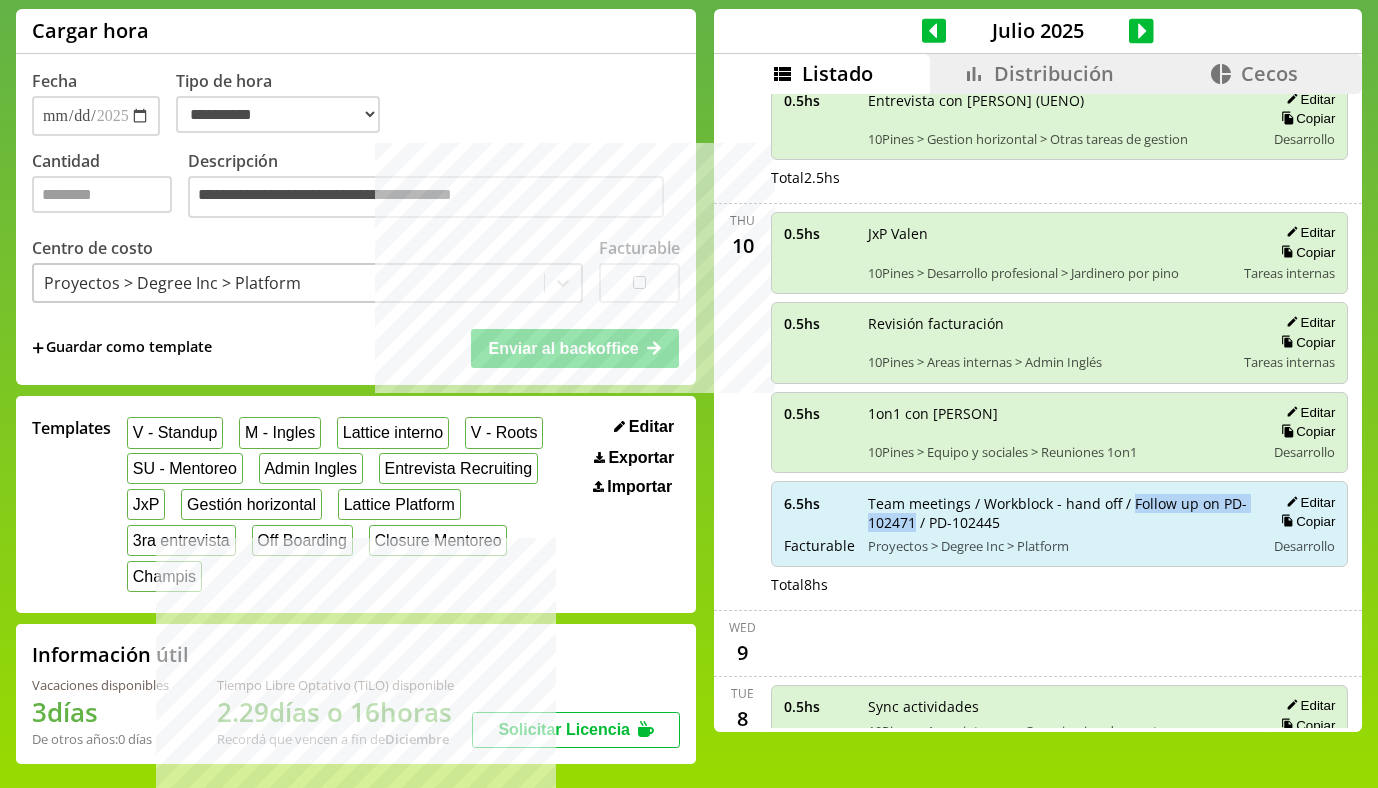 drag, startPoint x: 1114, startPoint y: 451, endPoint x: 898, endPoint y: 470, distance: 216.83405 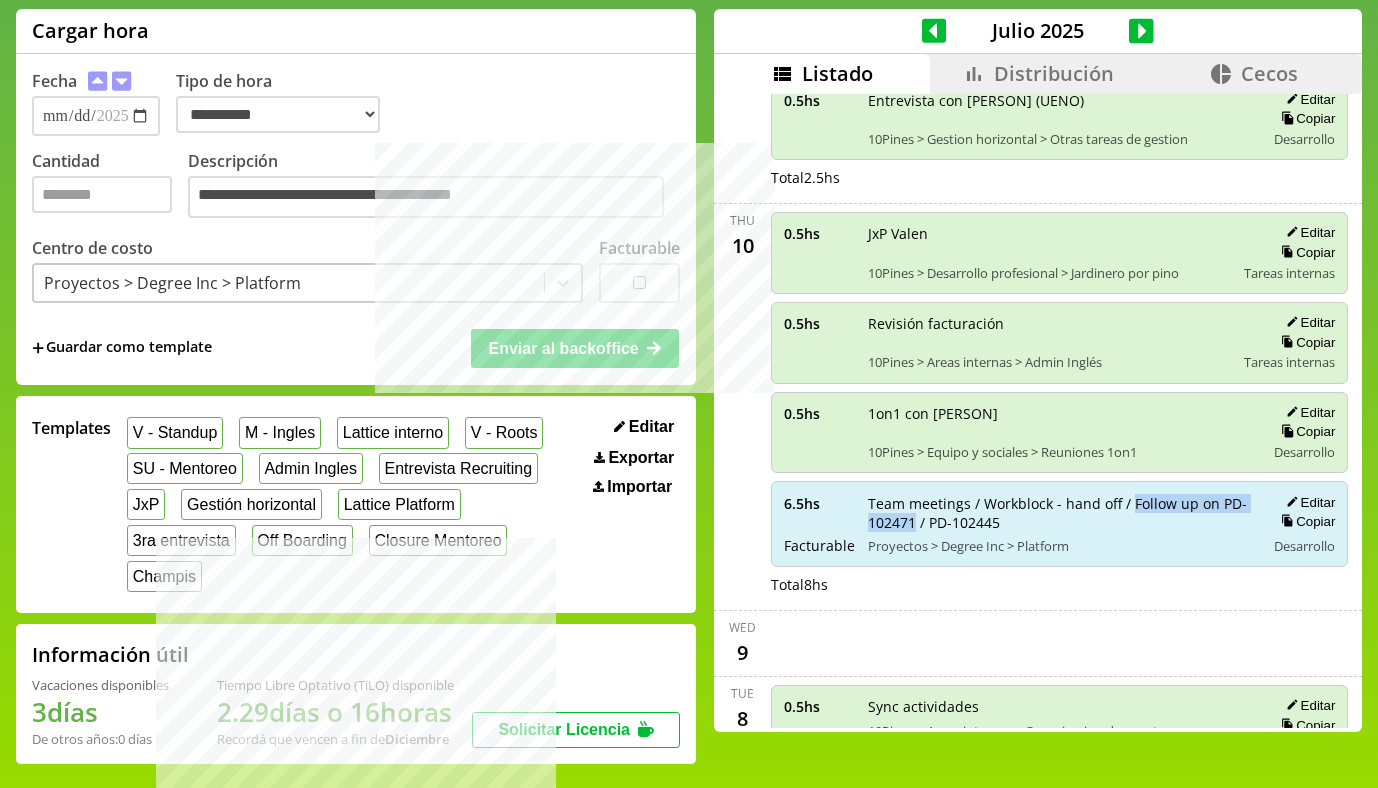 copy on "Follow up on PD-102471" 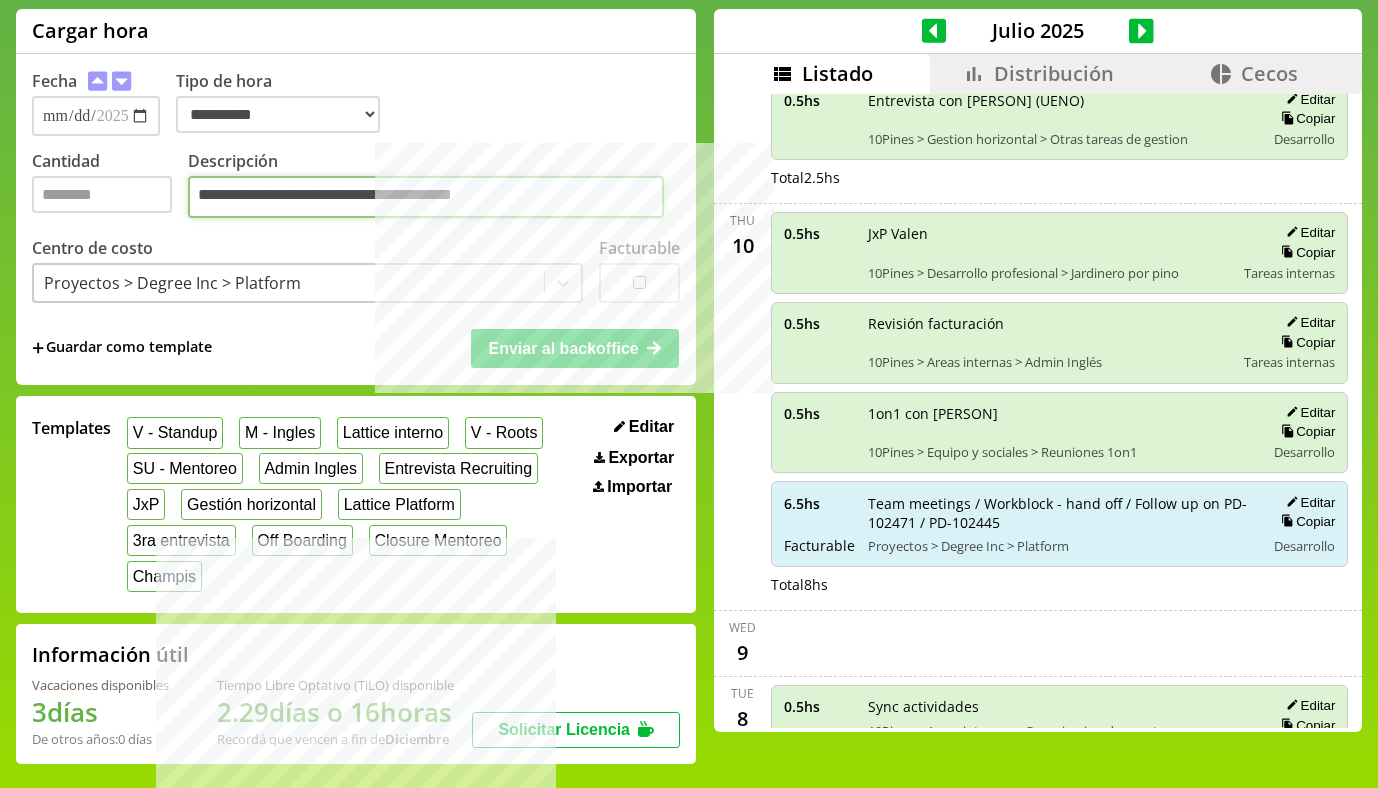 click on "**********" at bounding box center [426, 197] 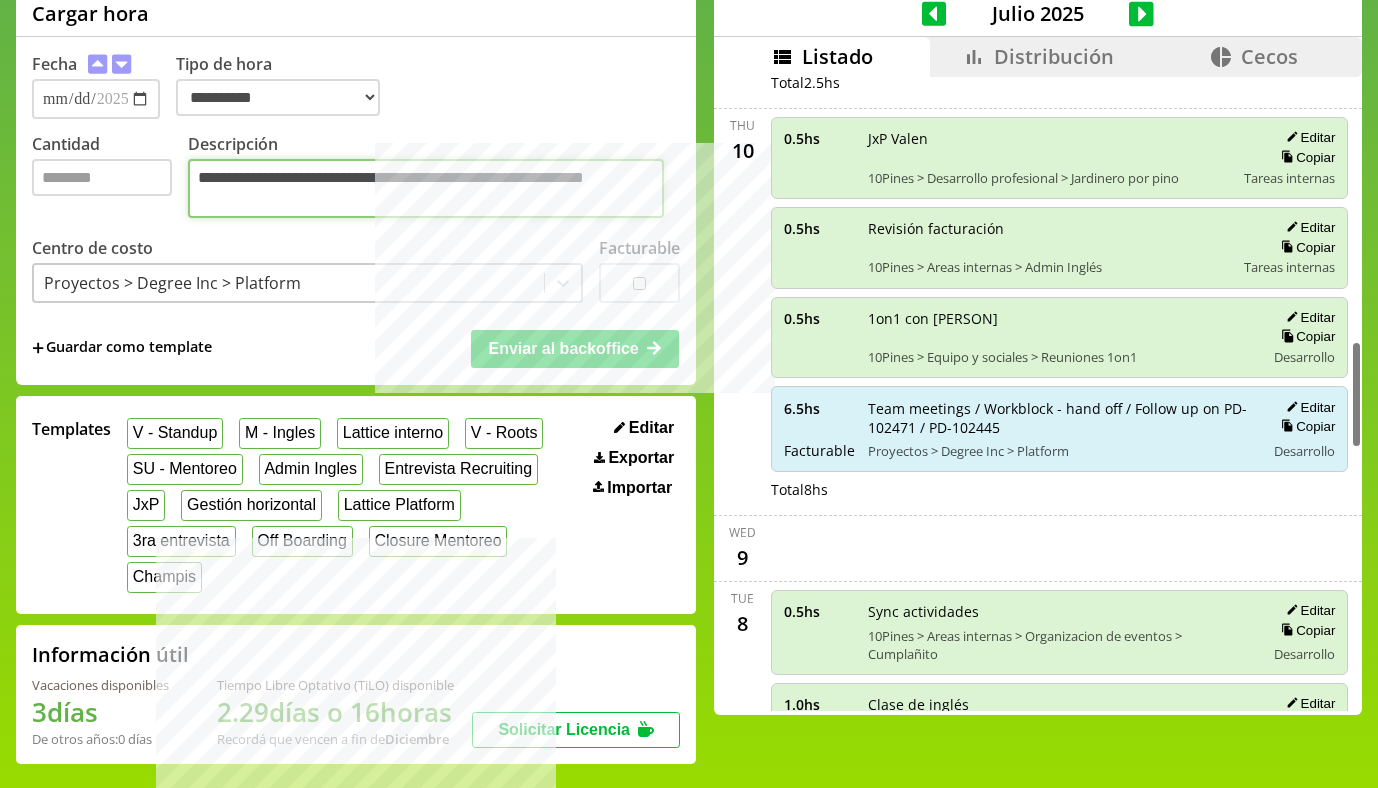 scroll, scrollTop: 1497, scrollLeft: 0, axis: vertical 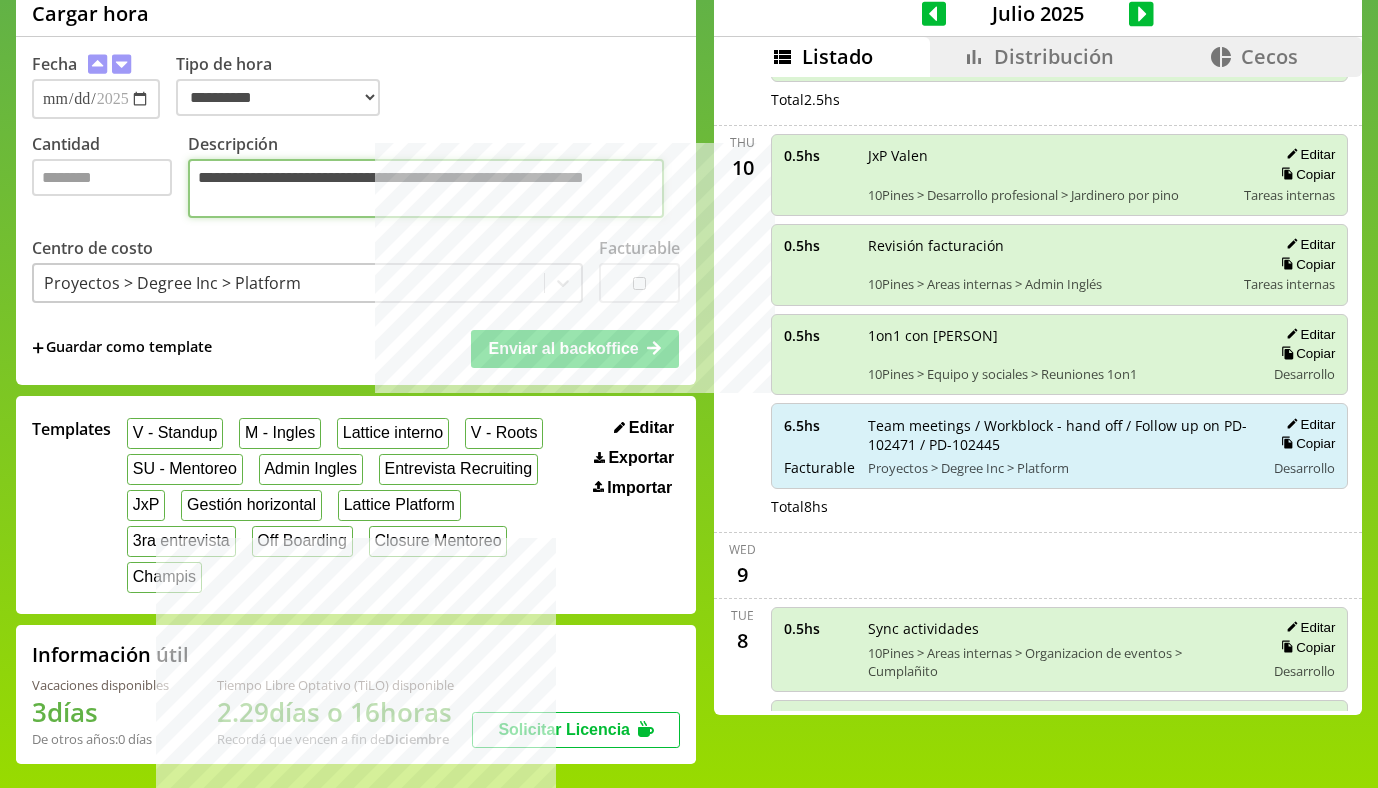 type on "**********" 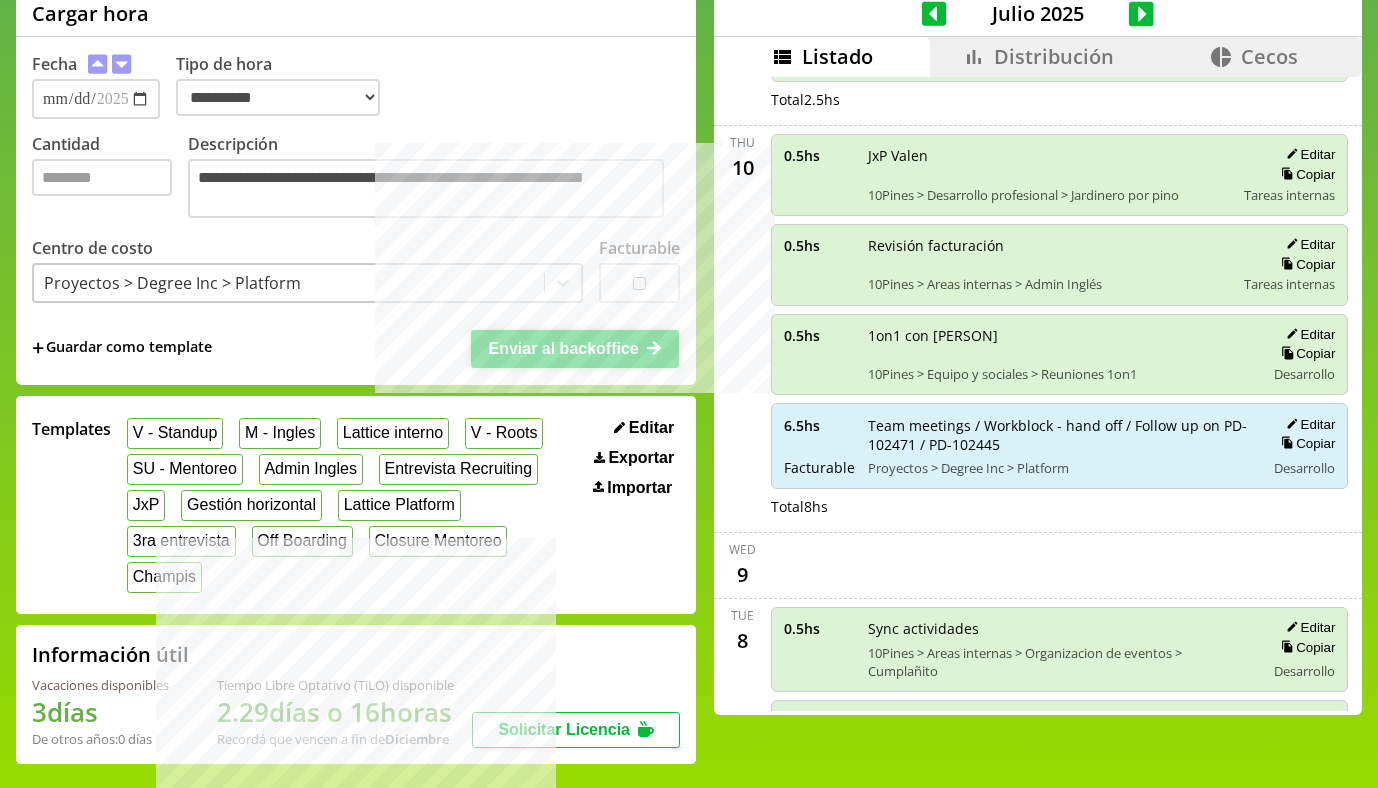 click on "Enviar al backoffice" at bounding box center (563, 348) 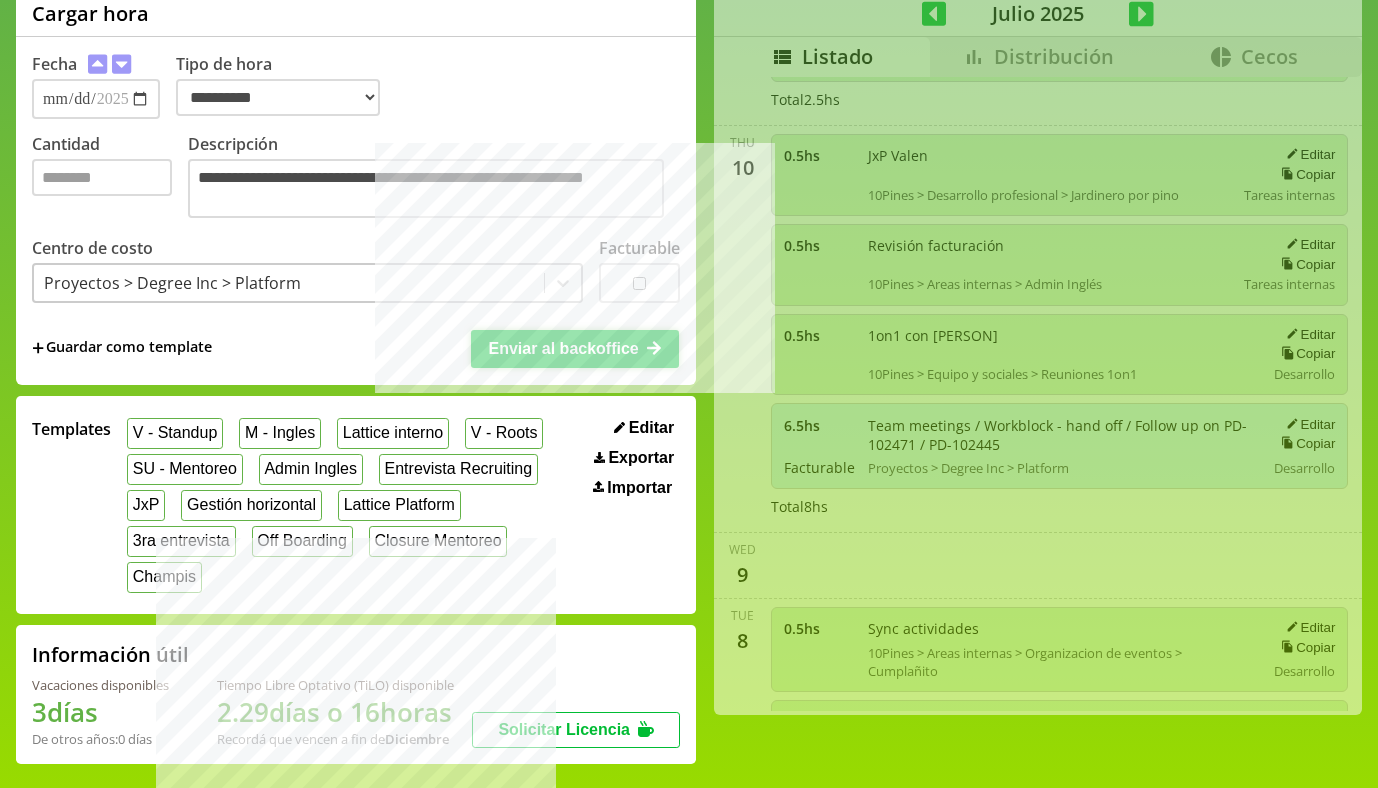 scroll, scrollTop: 1570, scrollLeft: 0, axis: vertical 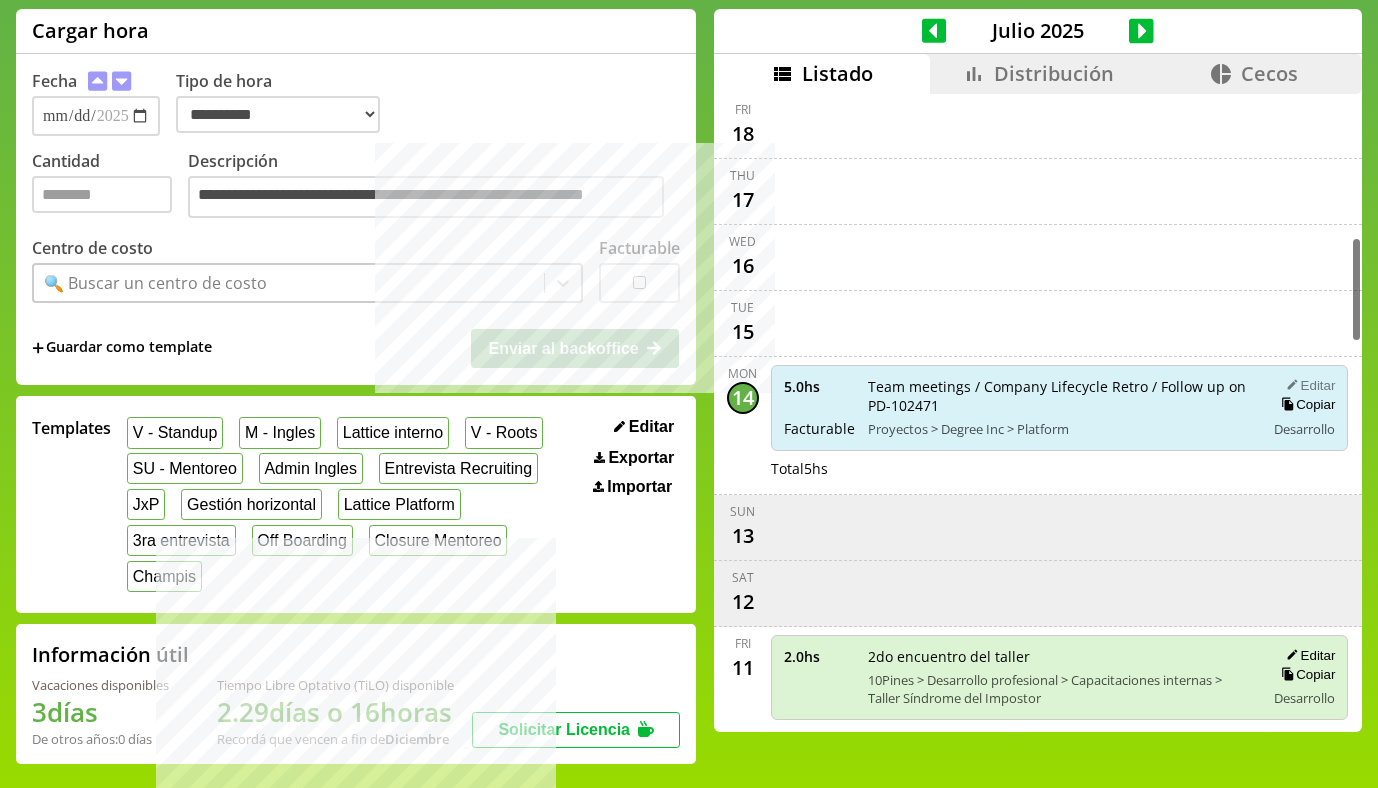 click on "Editar" at bounding box center [1307, 385] 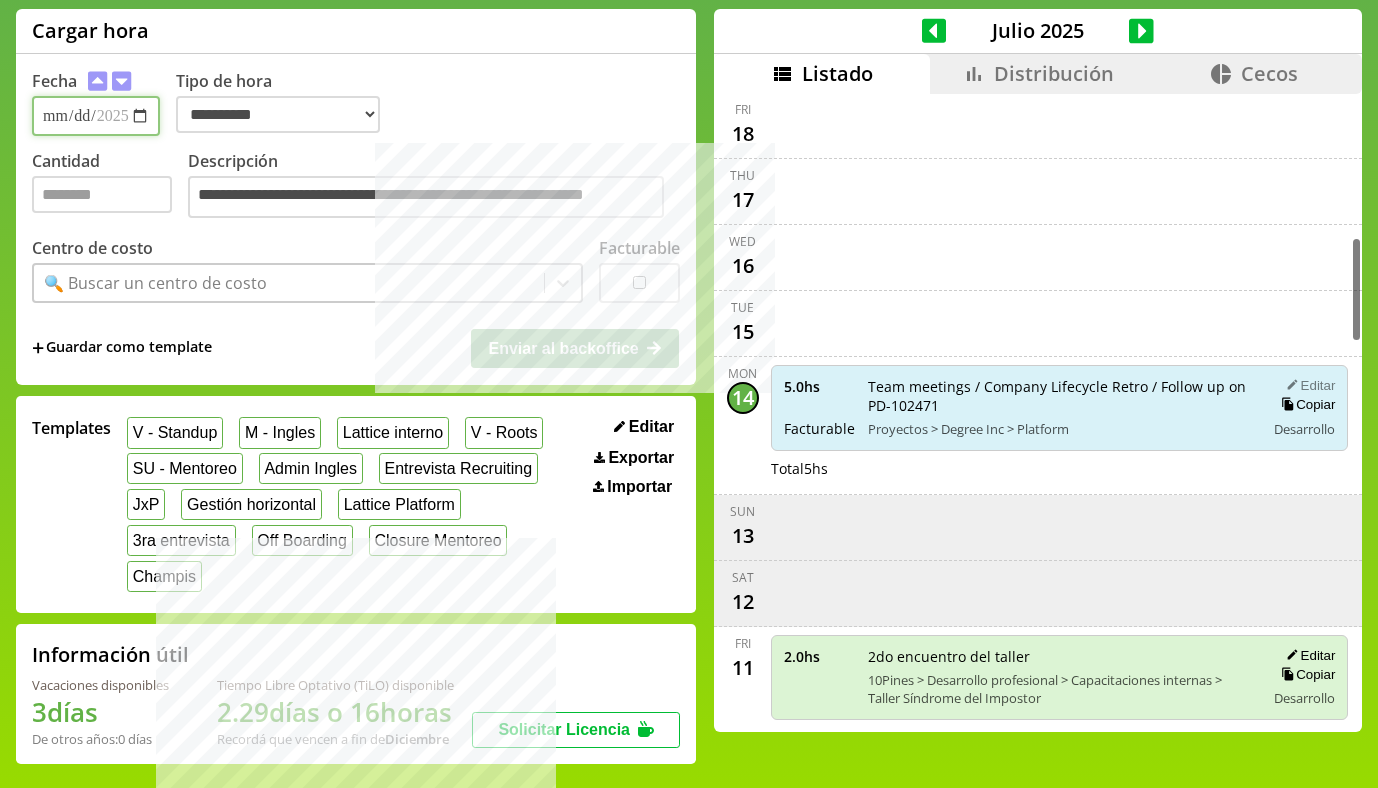 type on "*" 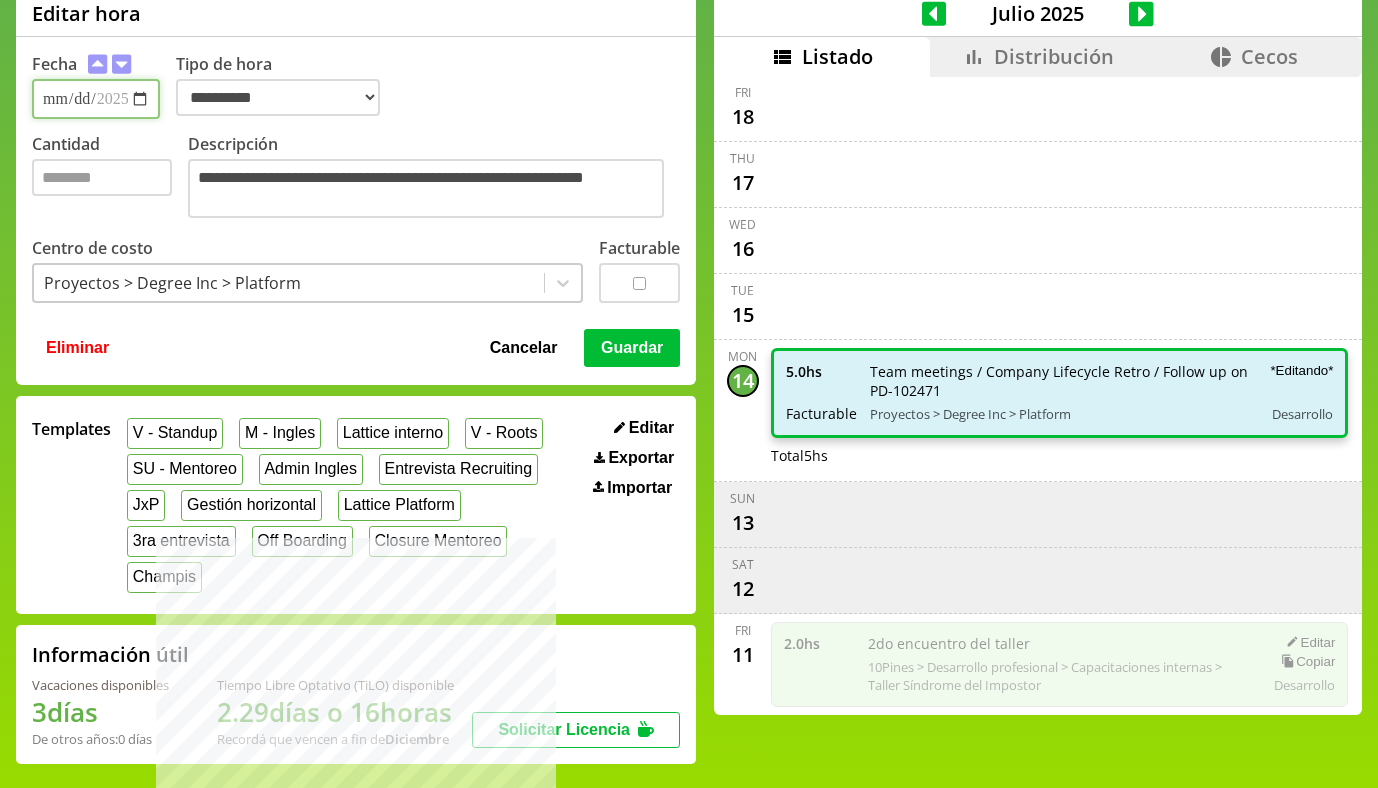 click on "**********" at bounding box center [96, 99] 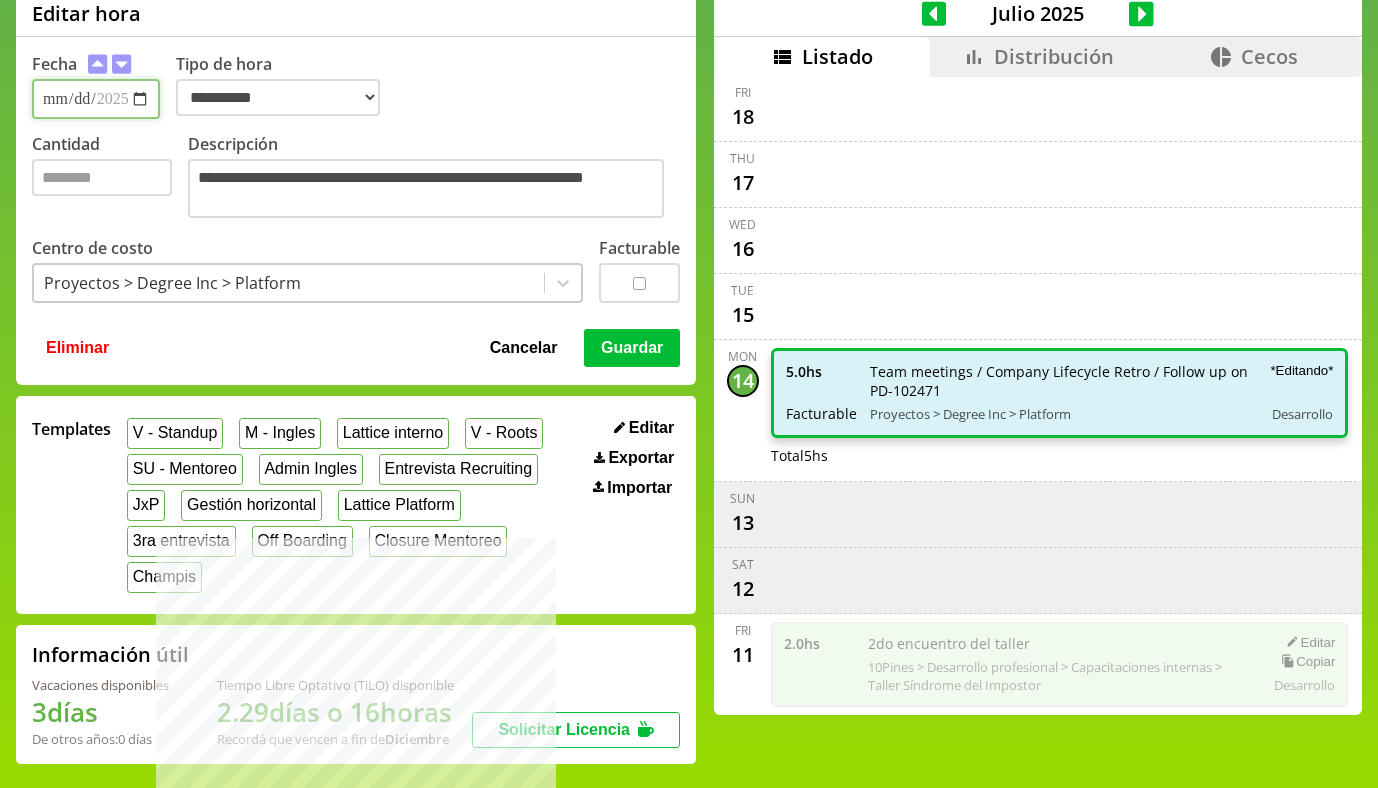 type on "**********" 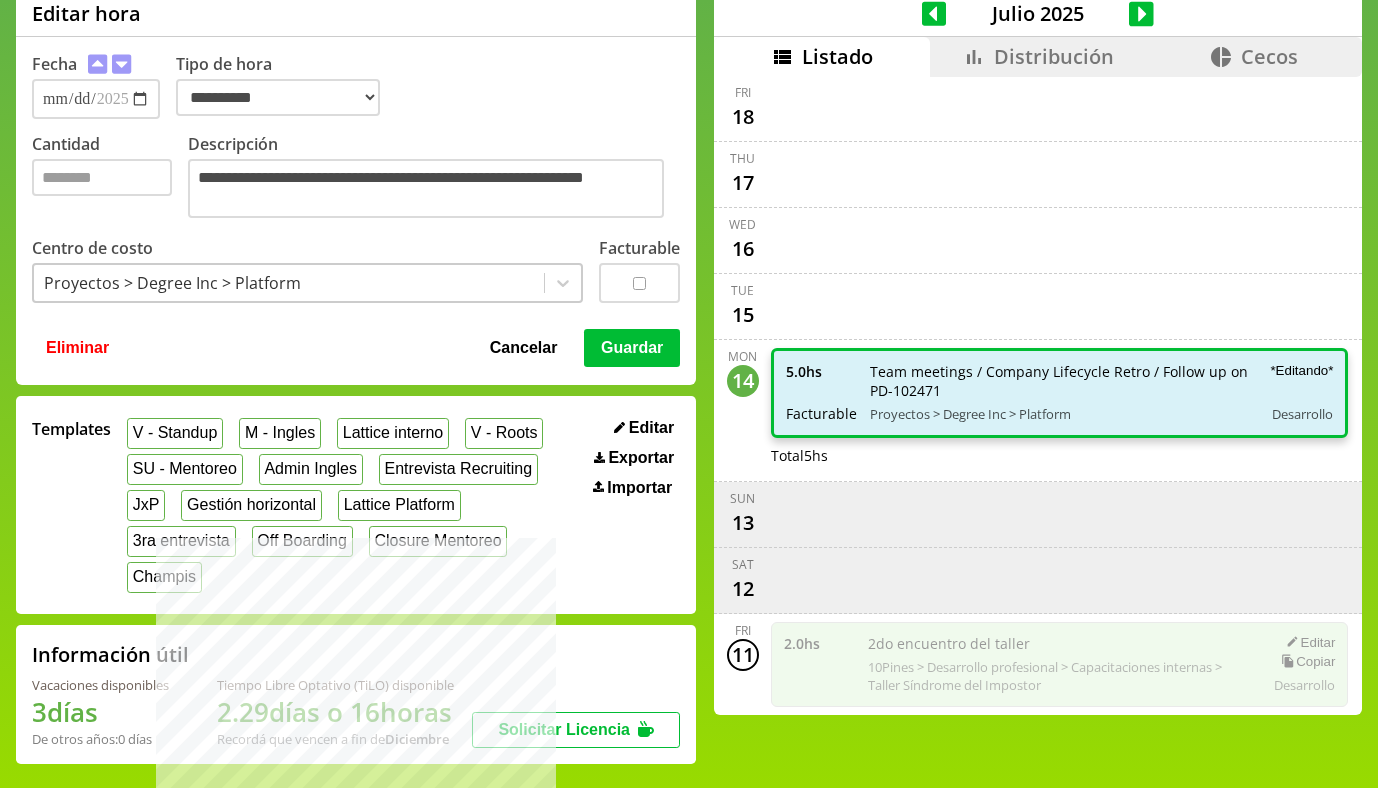 click on "Guardar" at bounding box center [632, 348] 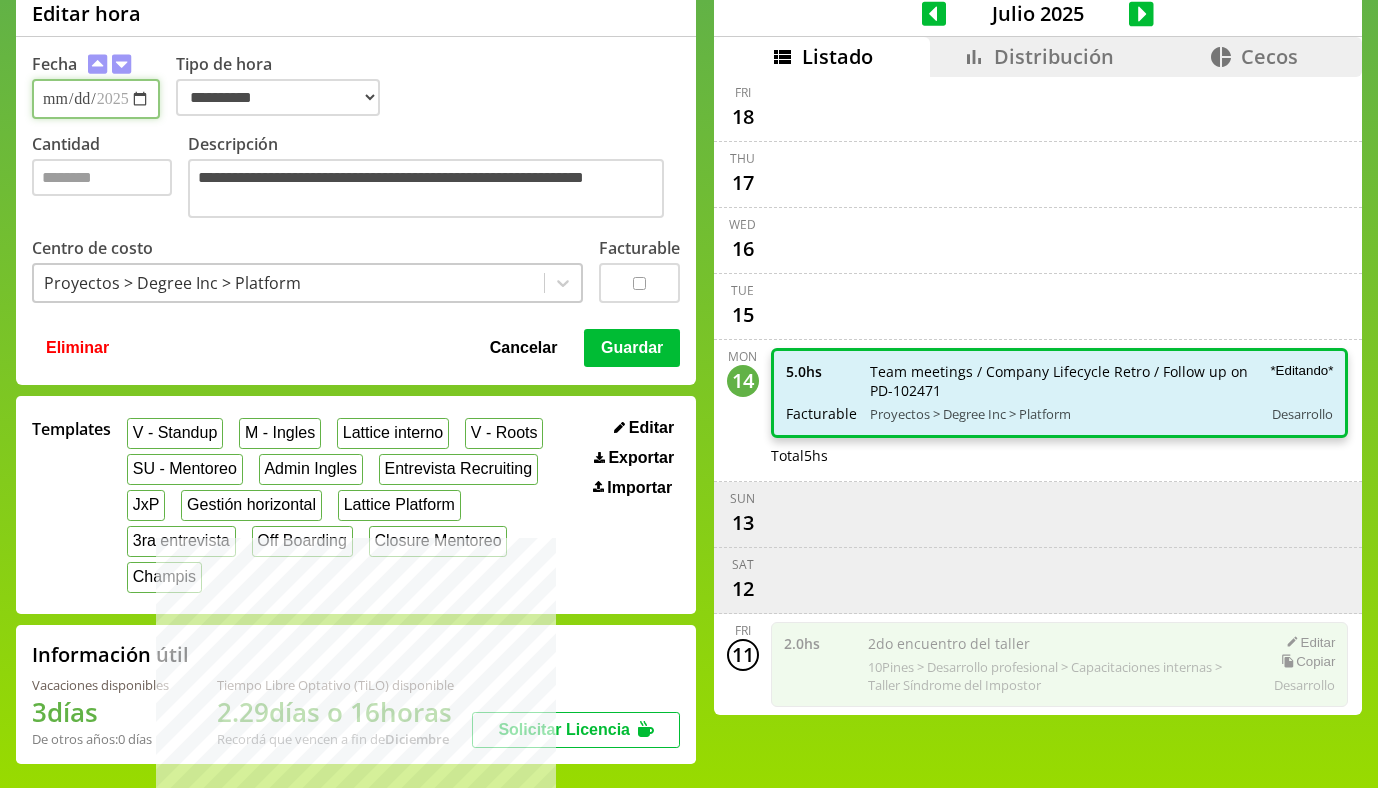 type 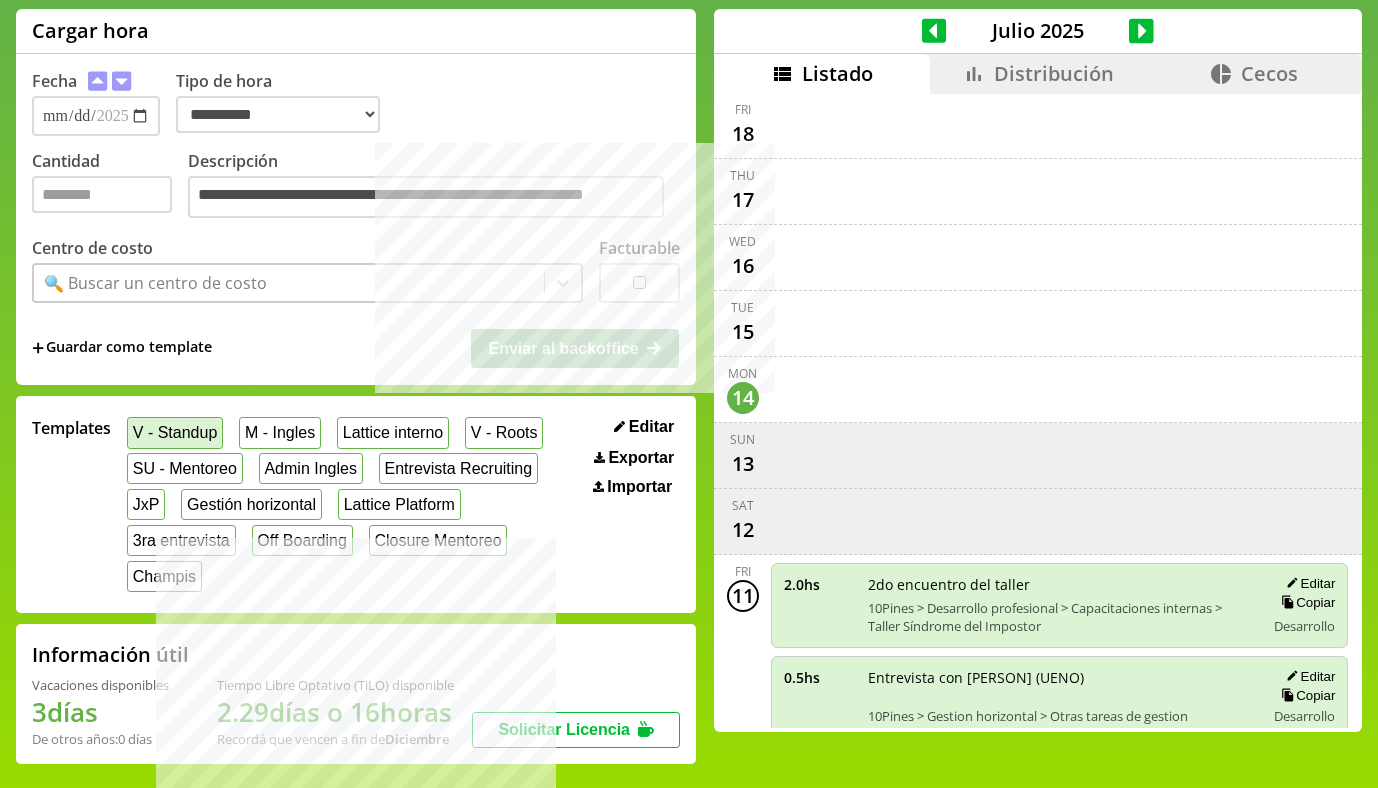 click on "V - Standup" at bounding box center (175, 432) 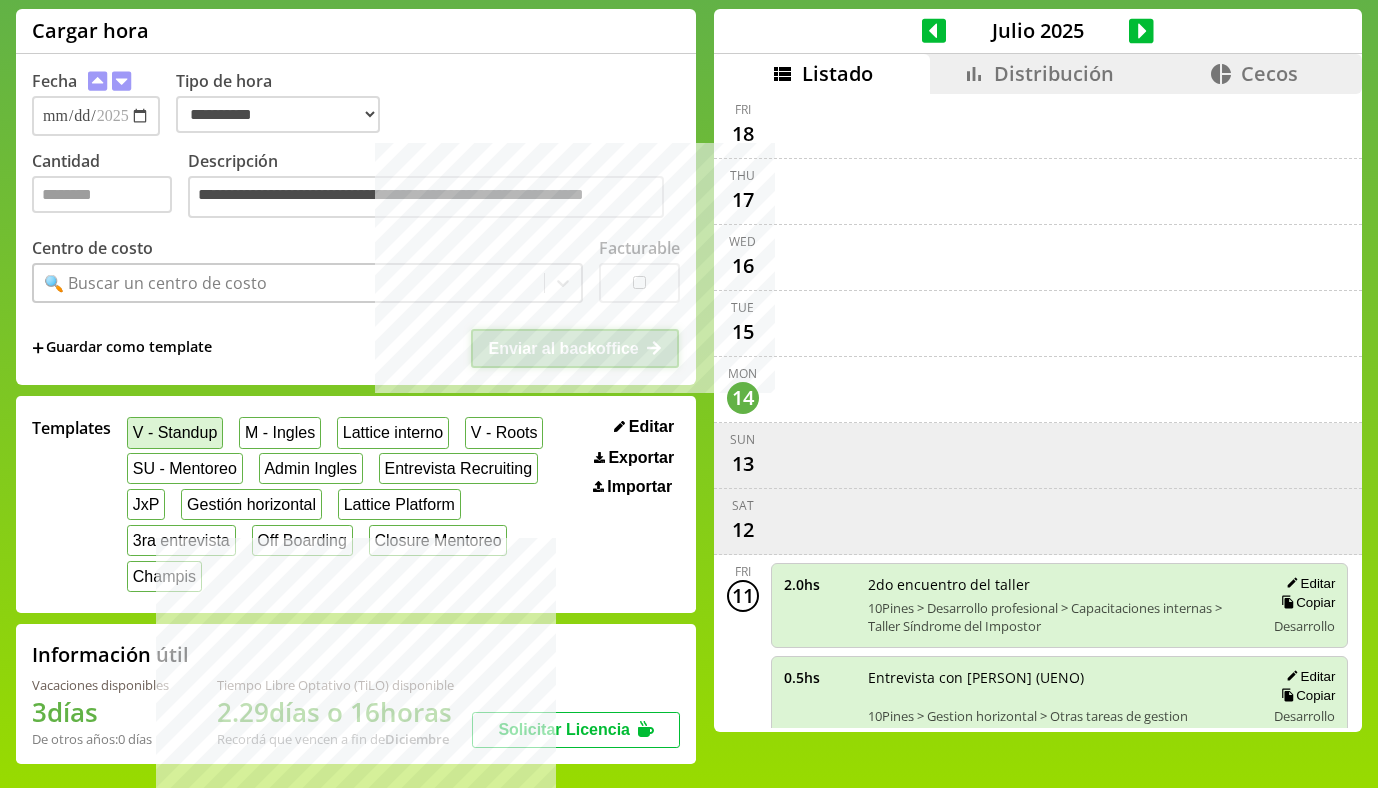 select on "**********" 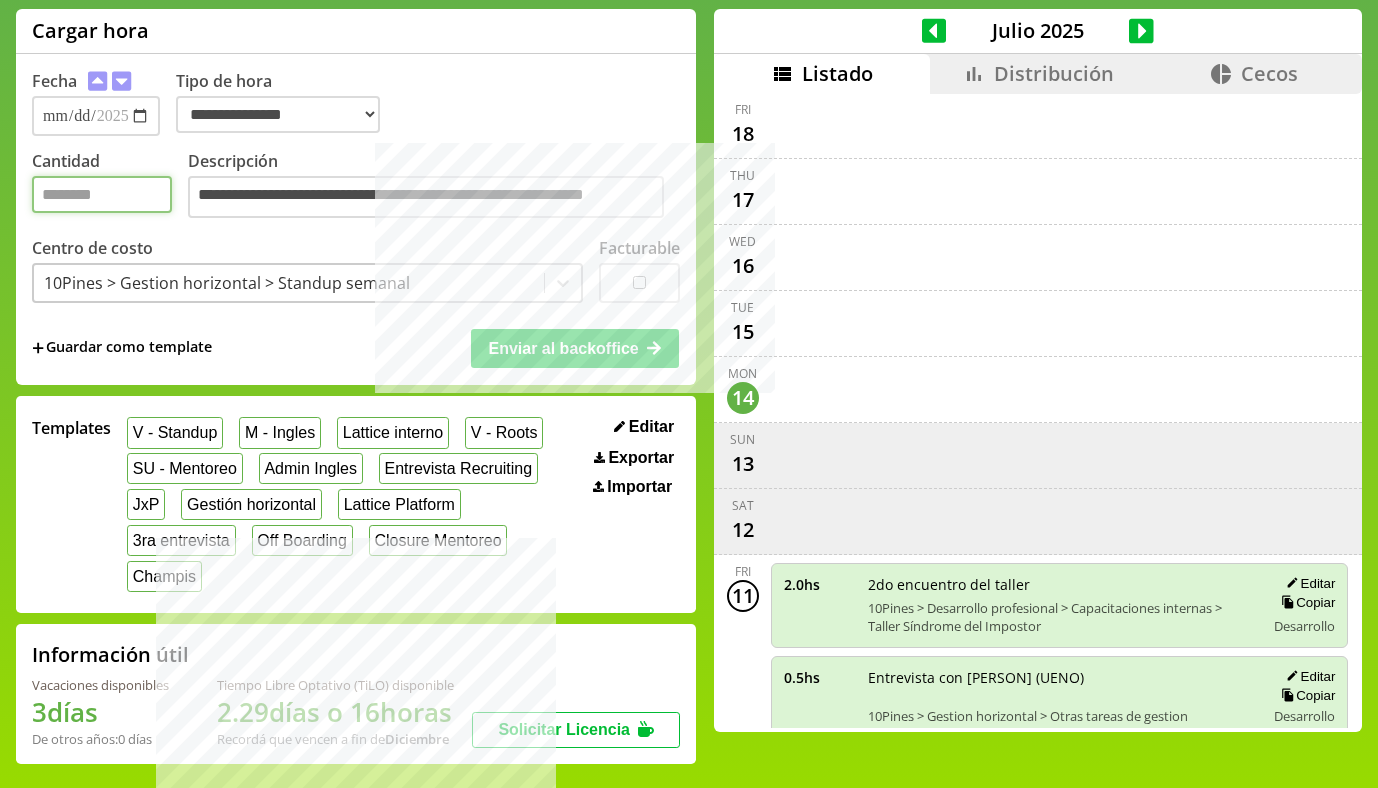 drag, startPoint x: 104, startPoint y: 156, endPoint x: -9, endPoint y: 156, distance: 113 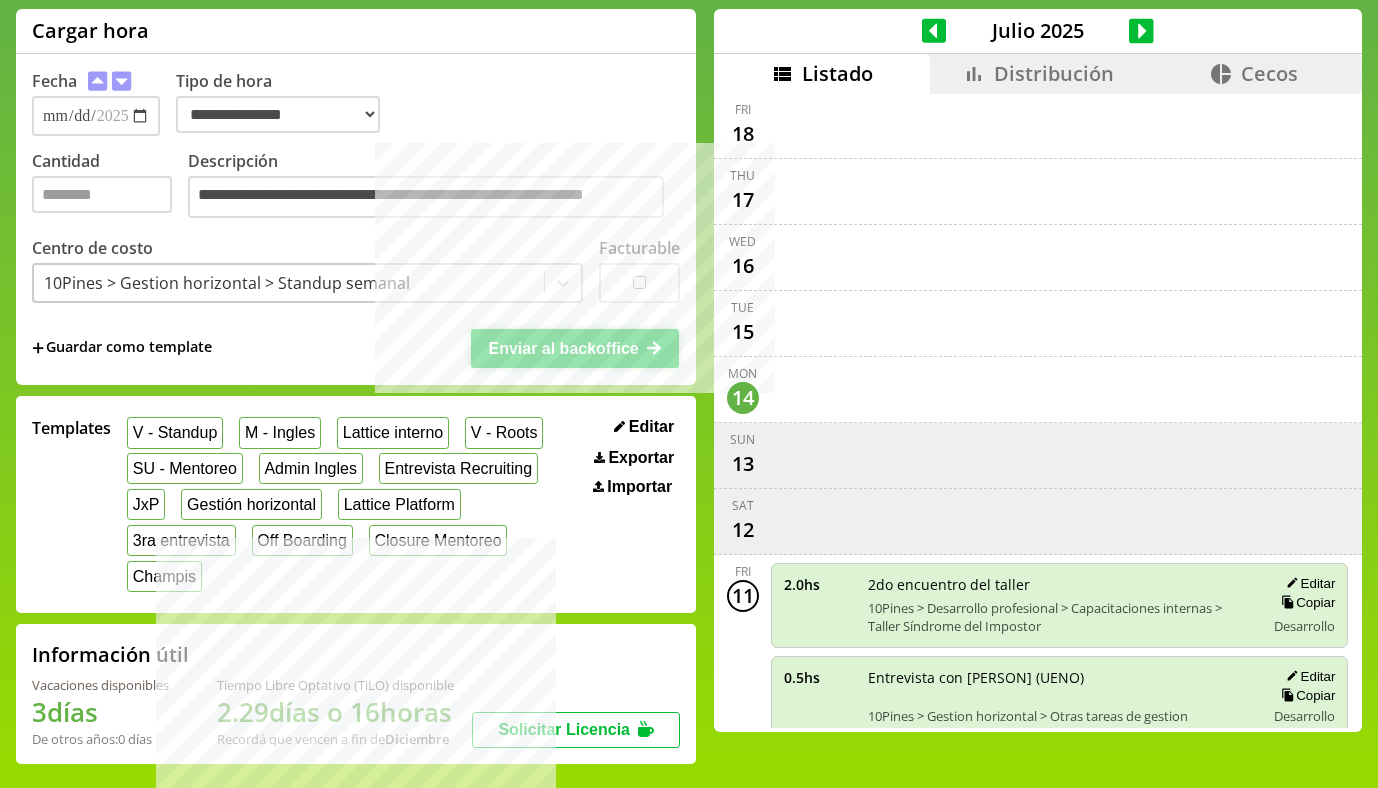 click on "Enviar al backoffice" at bounding box center (563, 348) 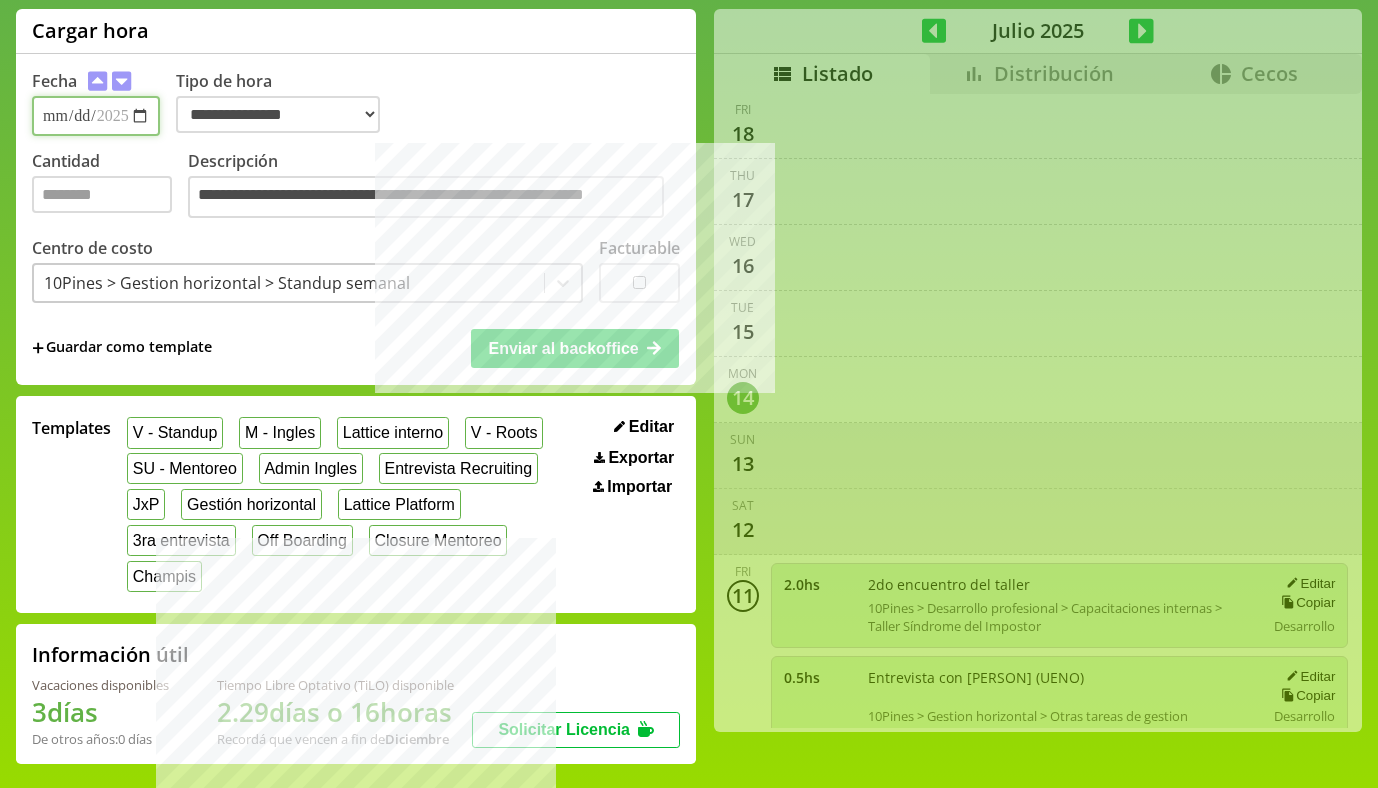 select on "**********" 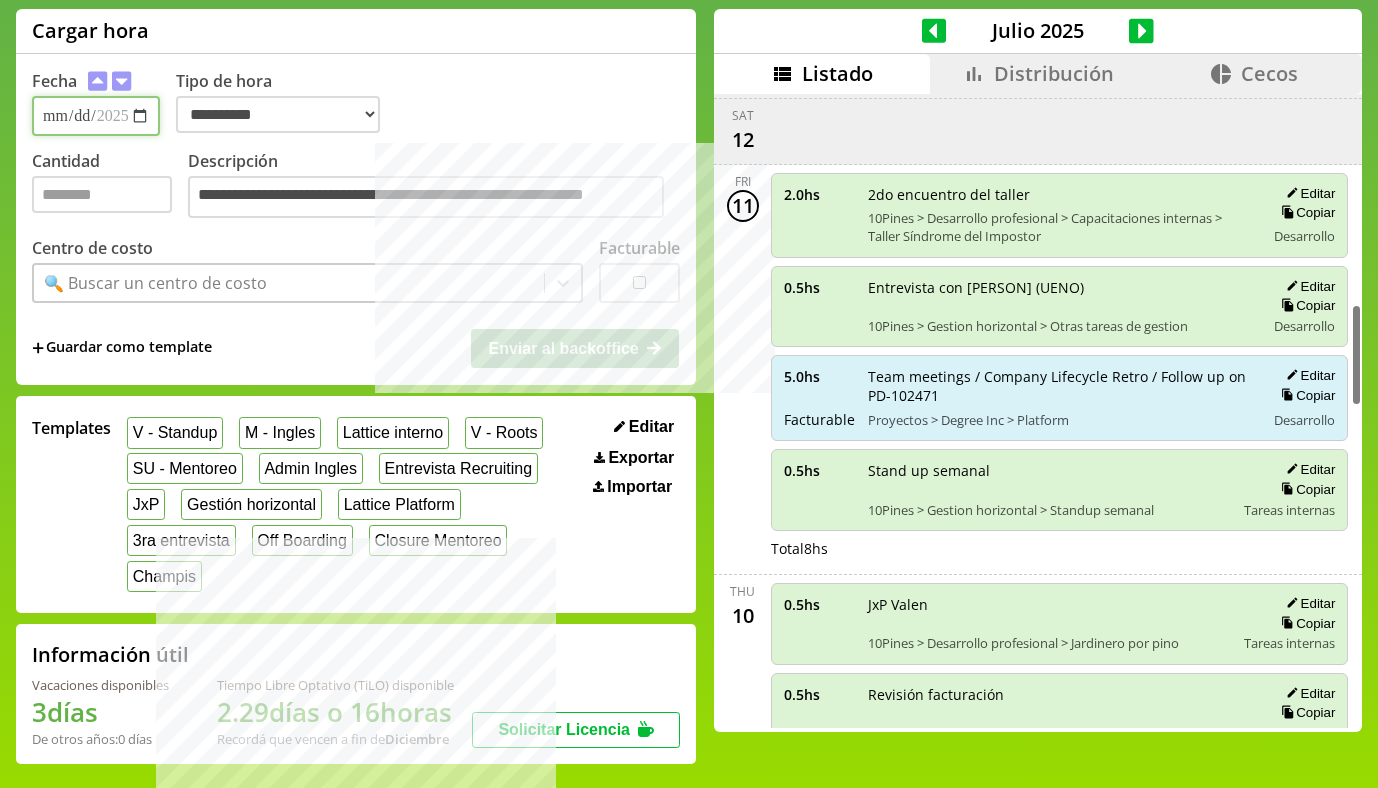 scroll, scrollTop: 1237, scrollLeft: 0, axis: vertical 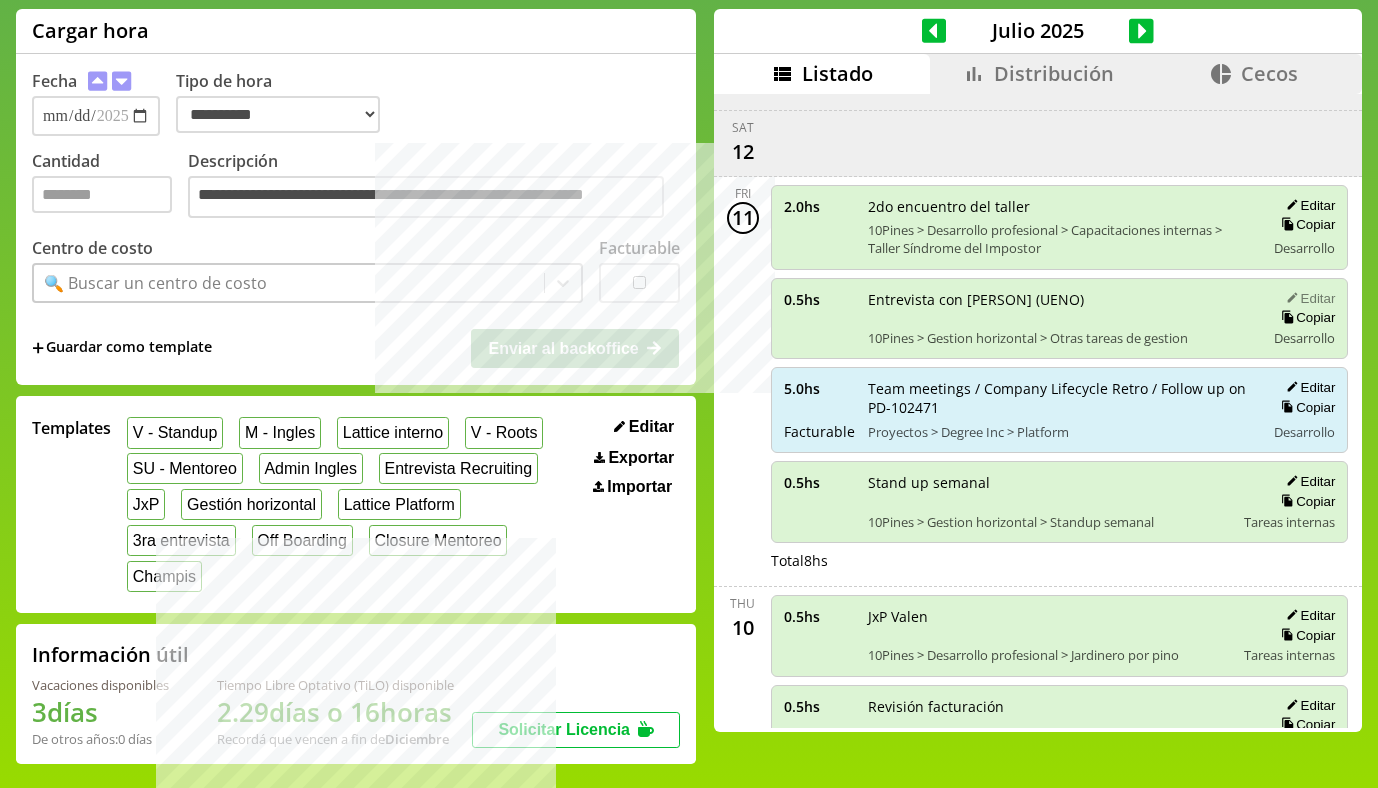 click on "Editar" at bounding box center (1307, 298) 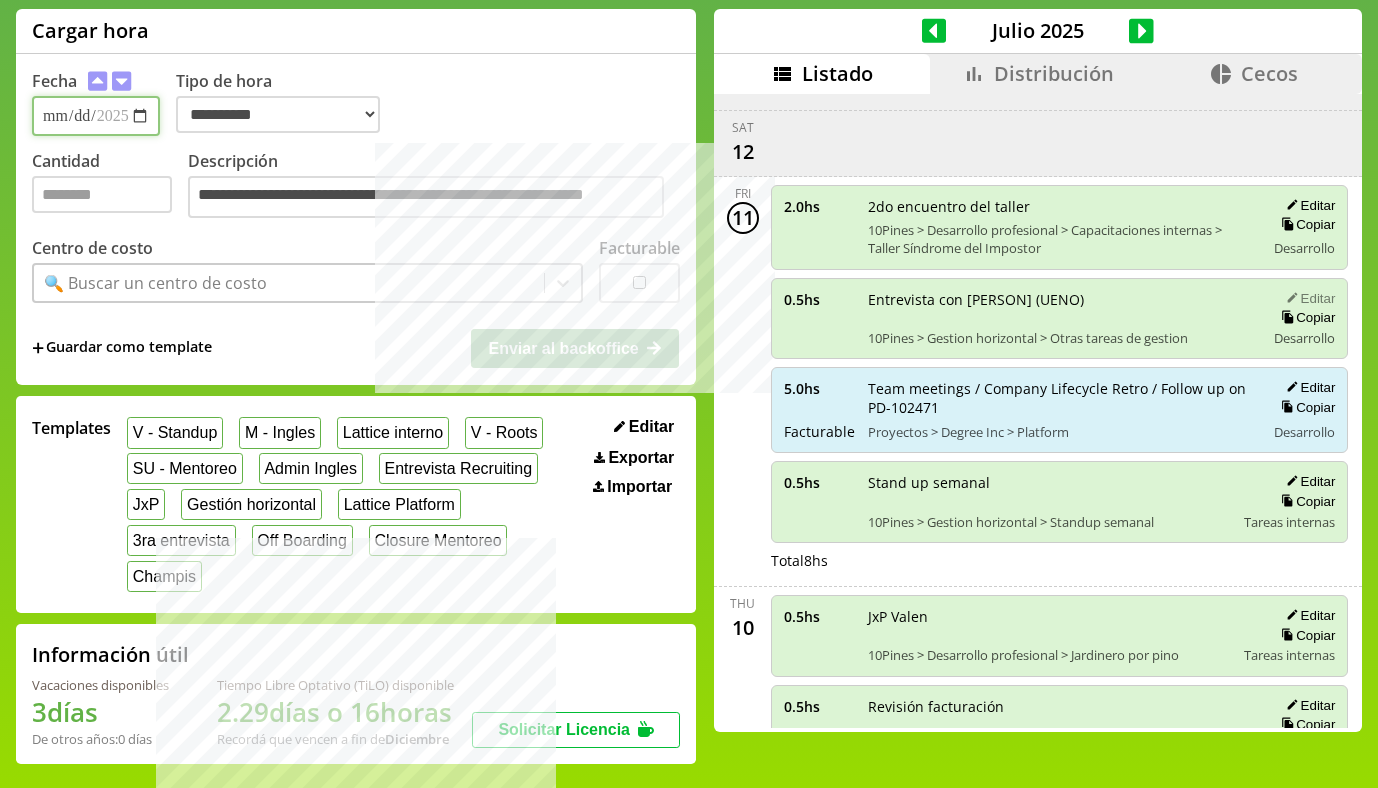 type on "***" 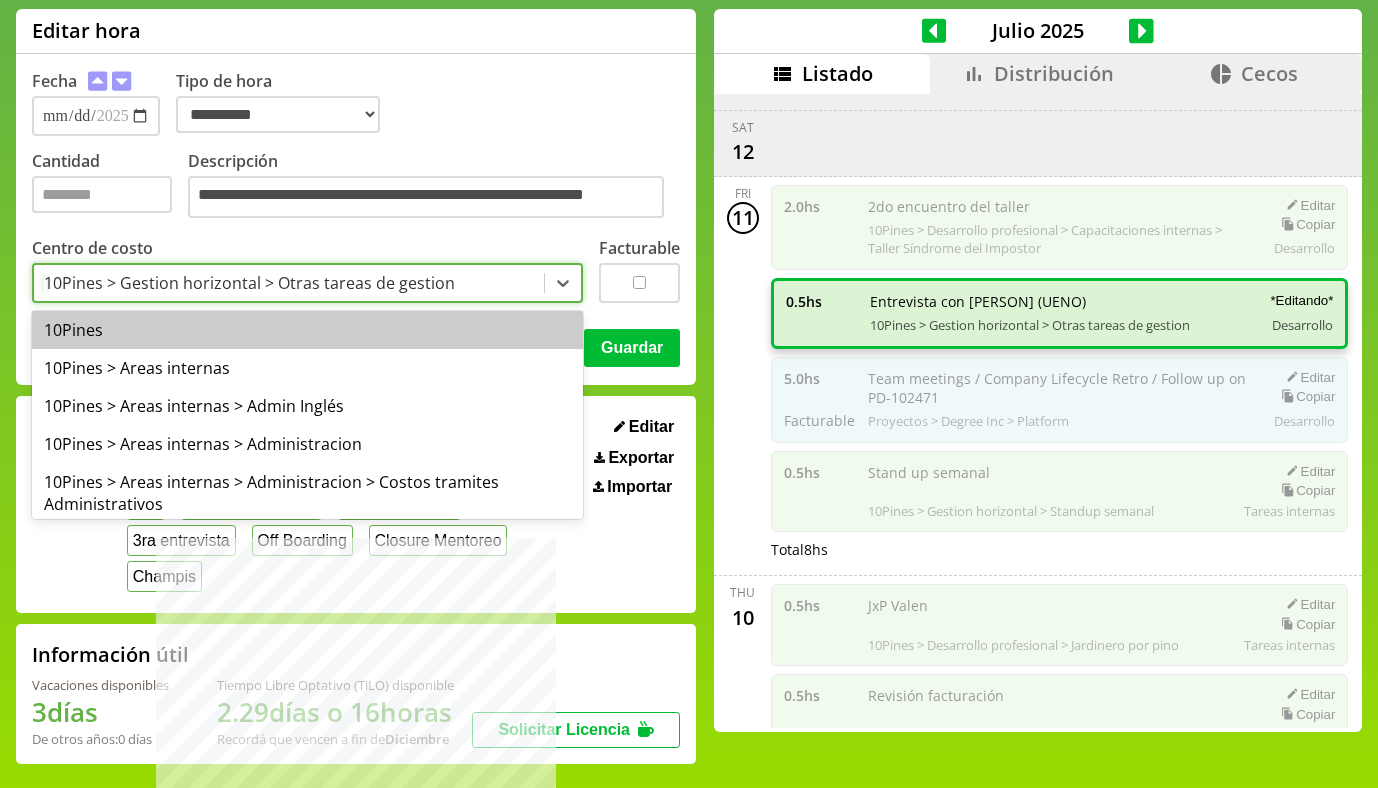 click on "10Pines > Gestion horizontal > Otras tareas de gestion" at bounding box center (289, 283) 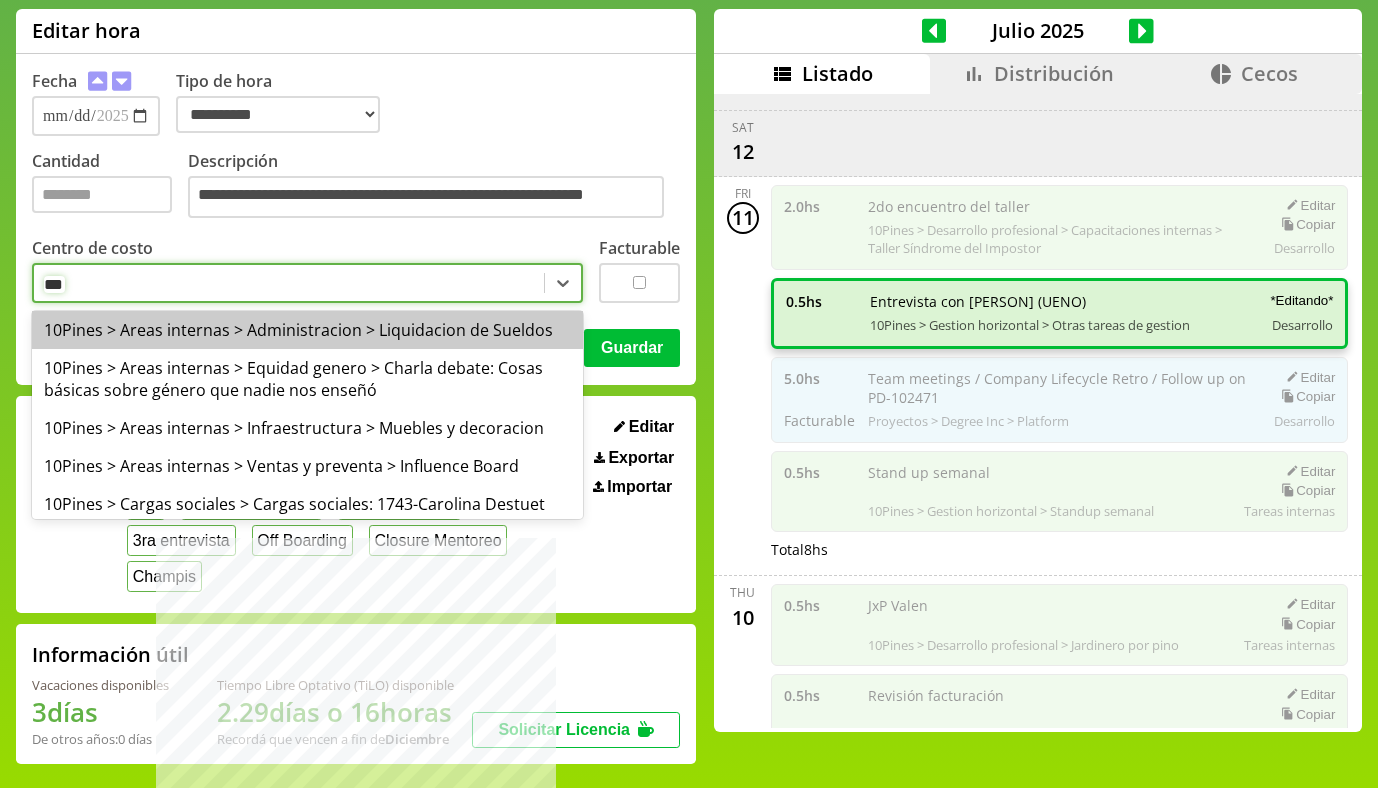 type on "****" 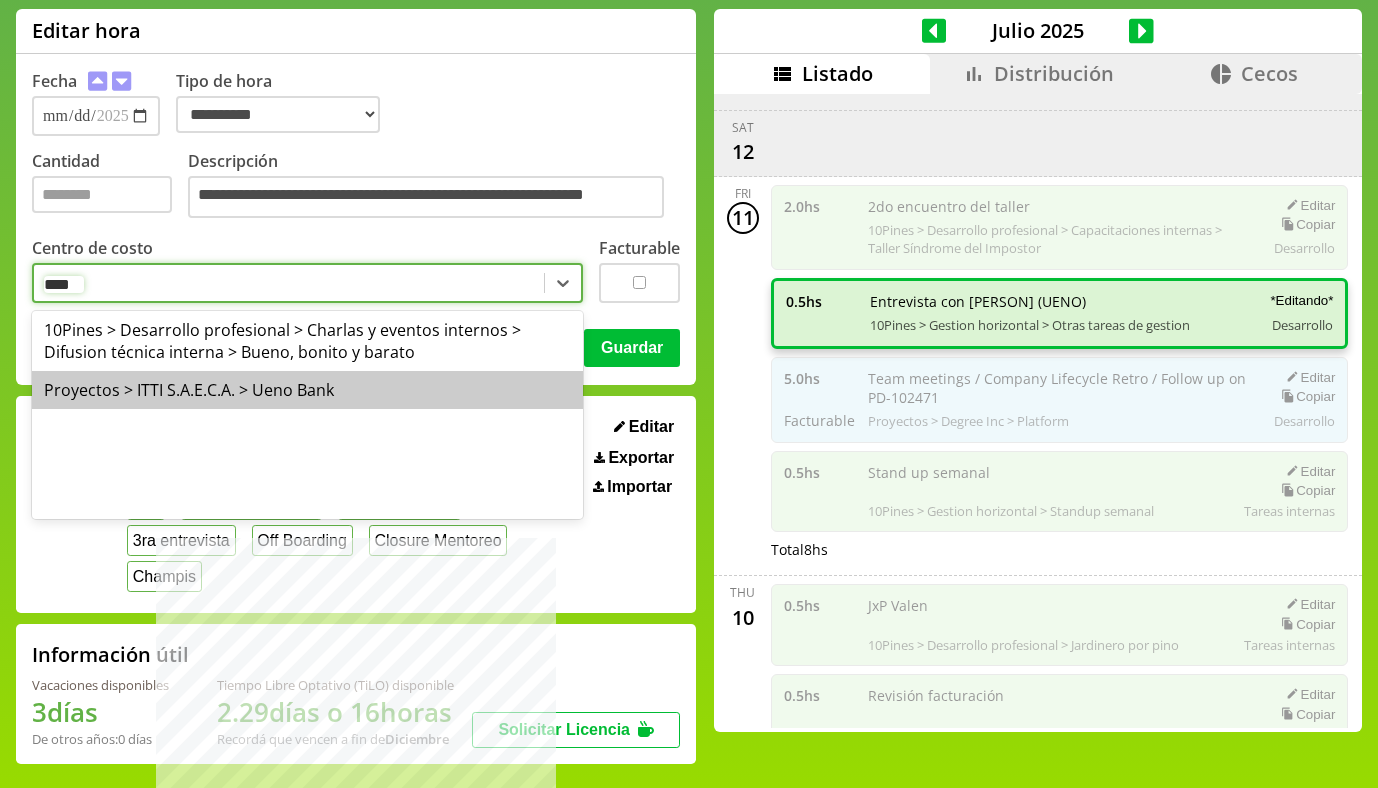 click on "Proyectos > ITTI S.A.E.C.A. > Ueno Bank" at bounding box center (307, 390) 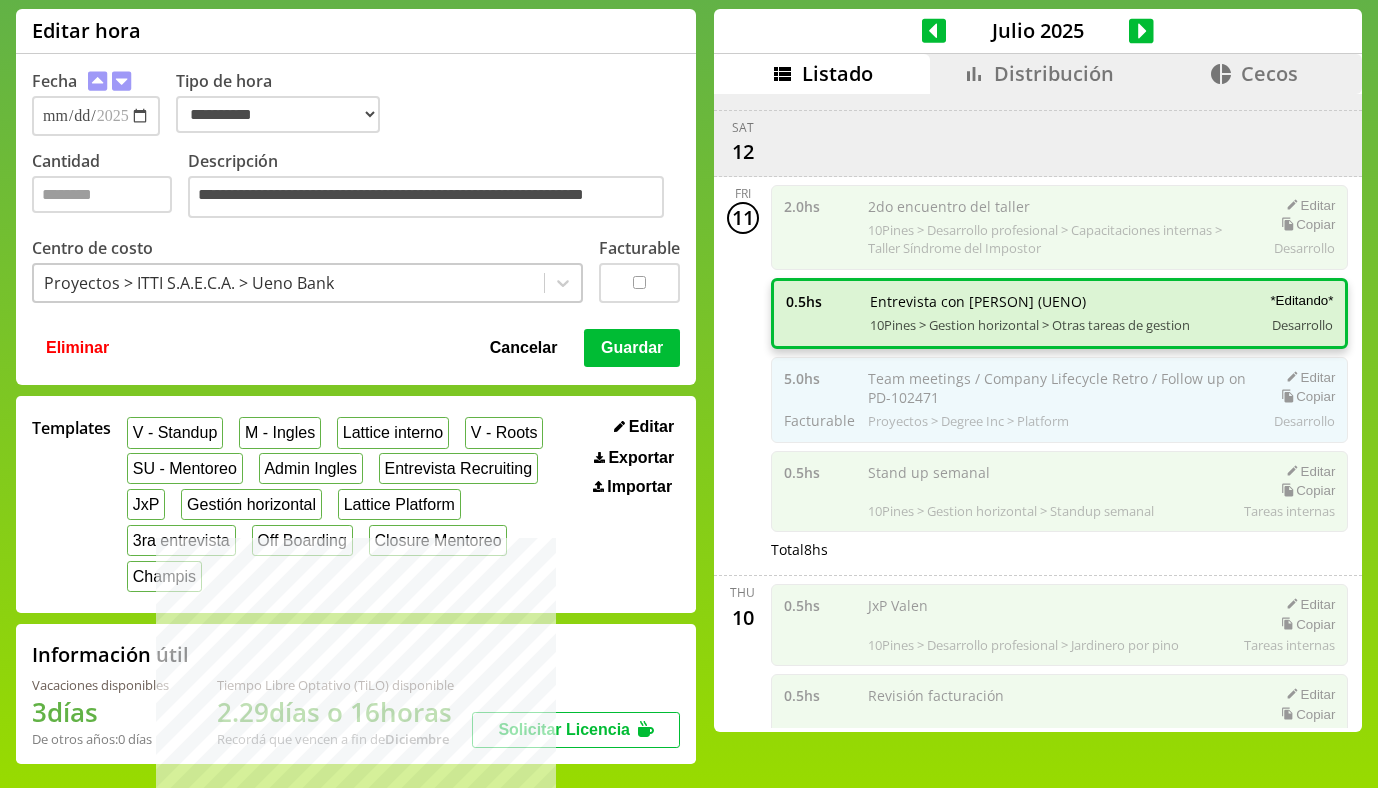 click on "Guardar" at bounding box center (632, 348) 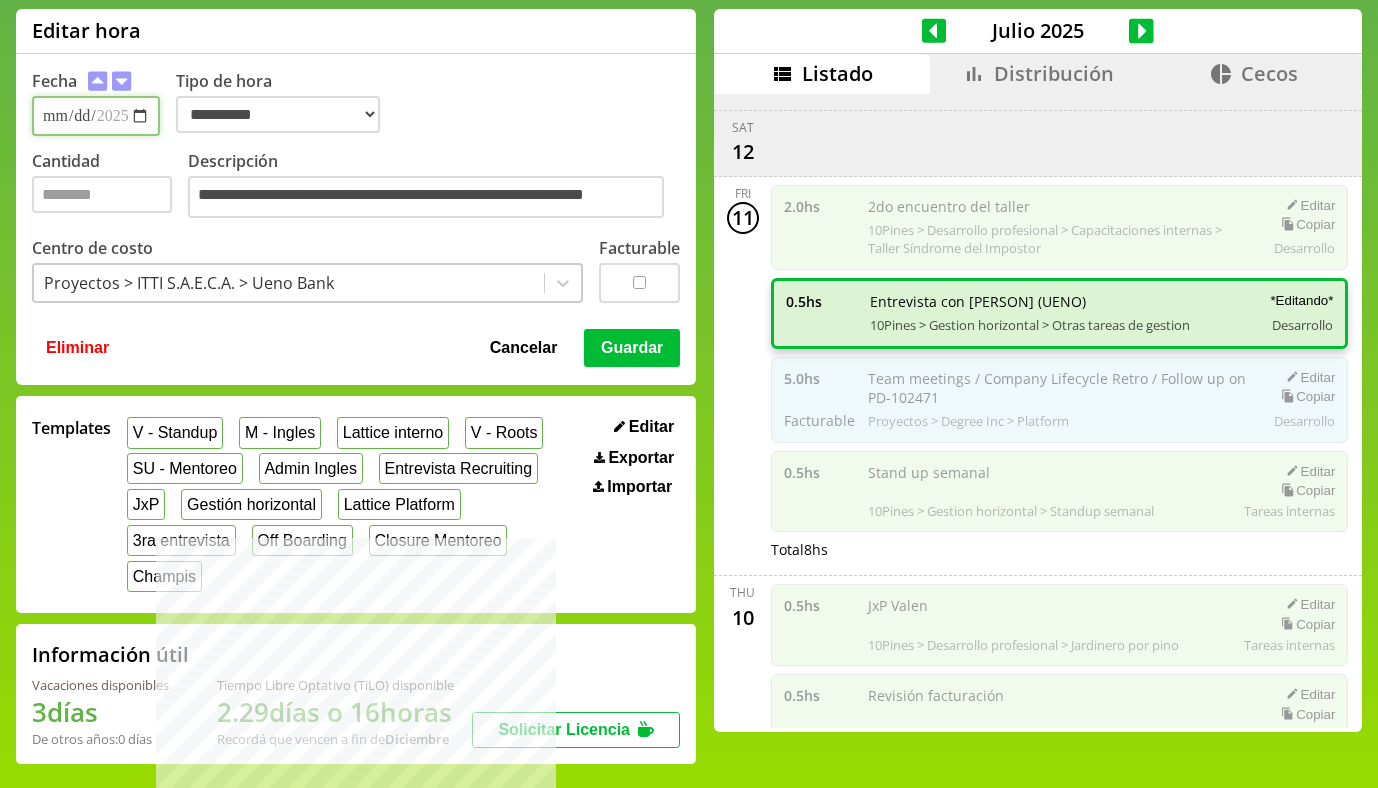 type 